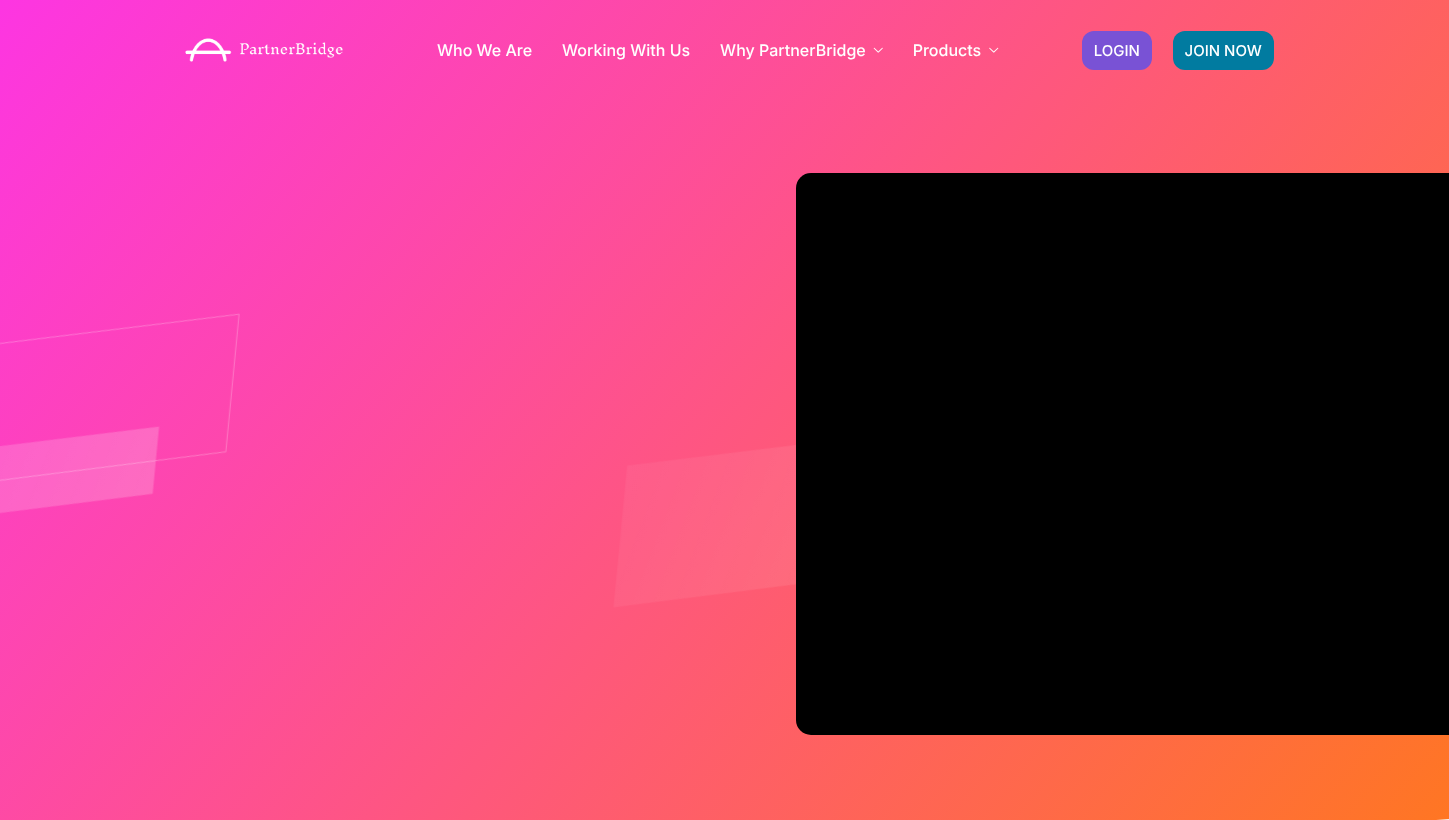 scroll, scrollTop: 0, scrollLeft: 0, axis: both 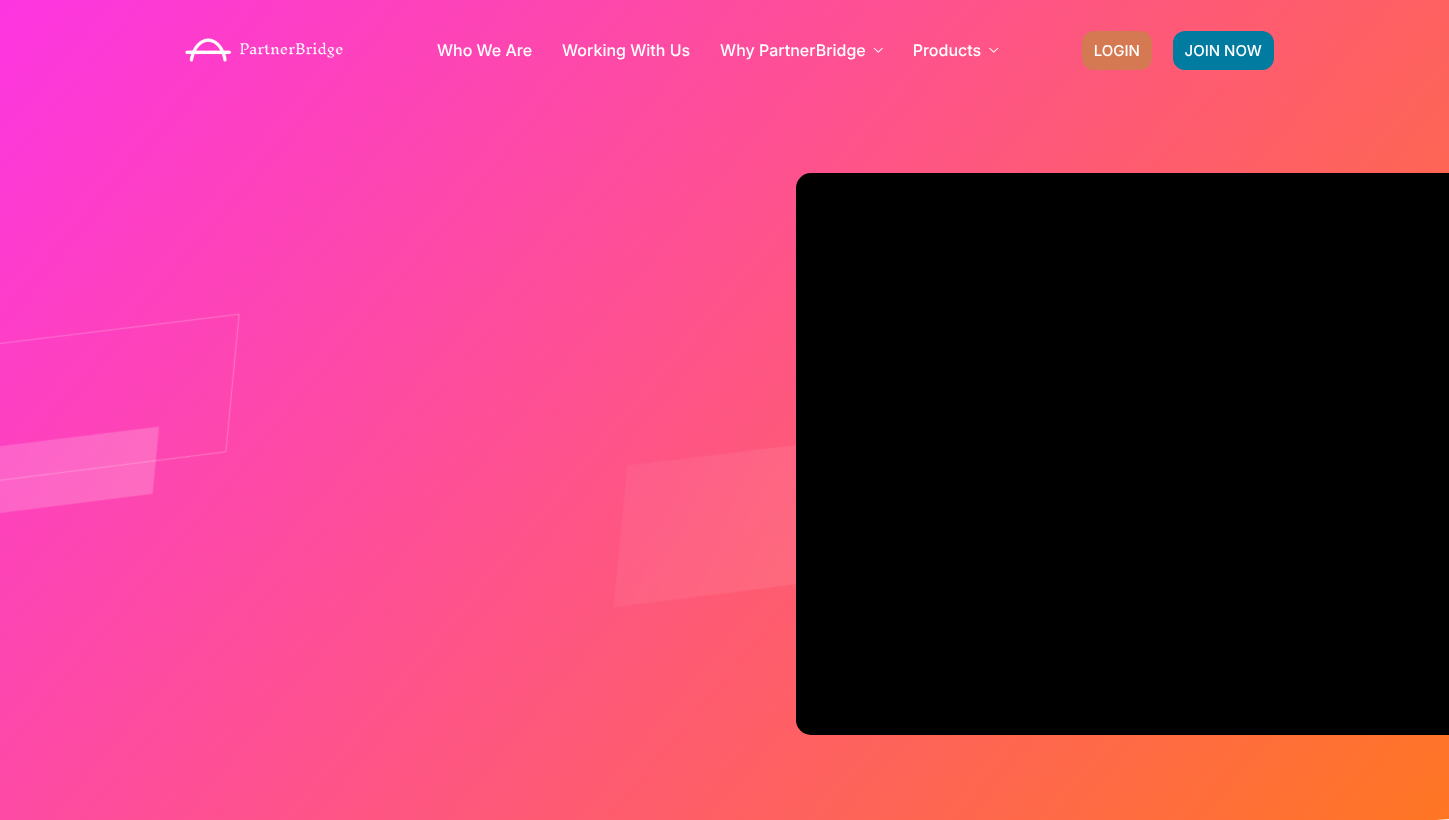 click on "LOGIN" at bounding box center (1117, 50) 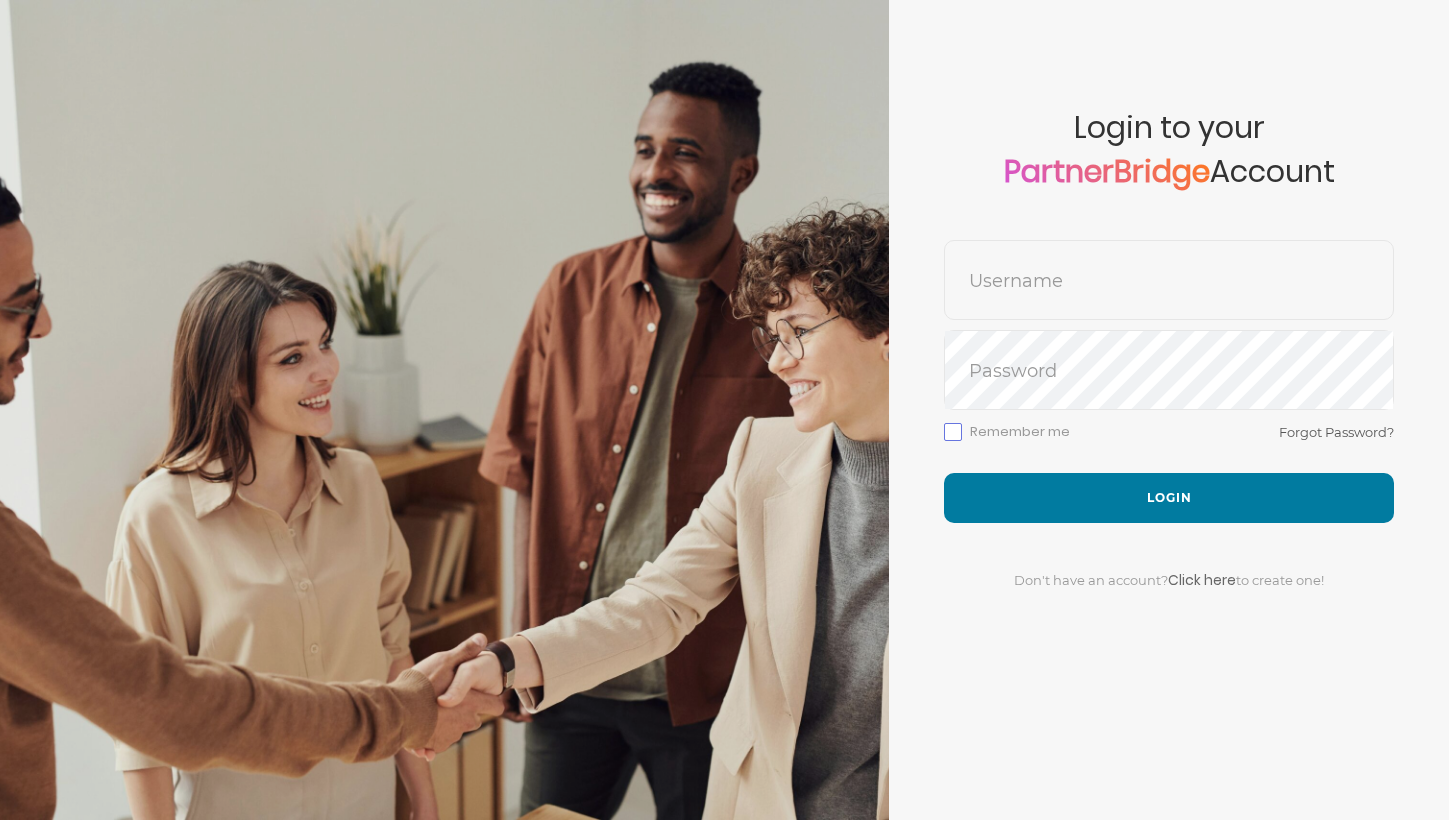 scroll, scrollTop: 0, scrollLeft: 0, axis: both 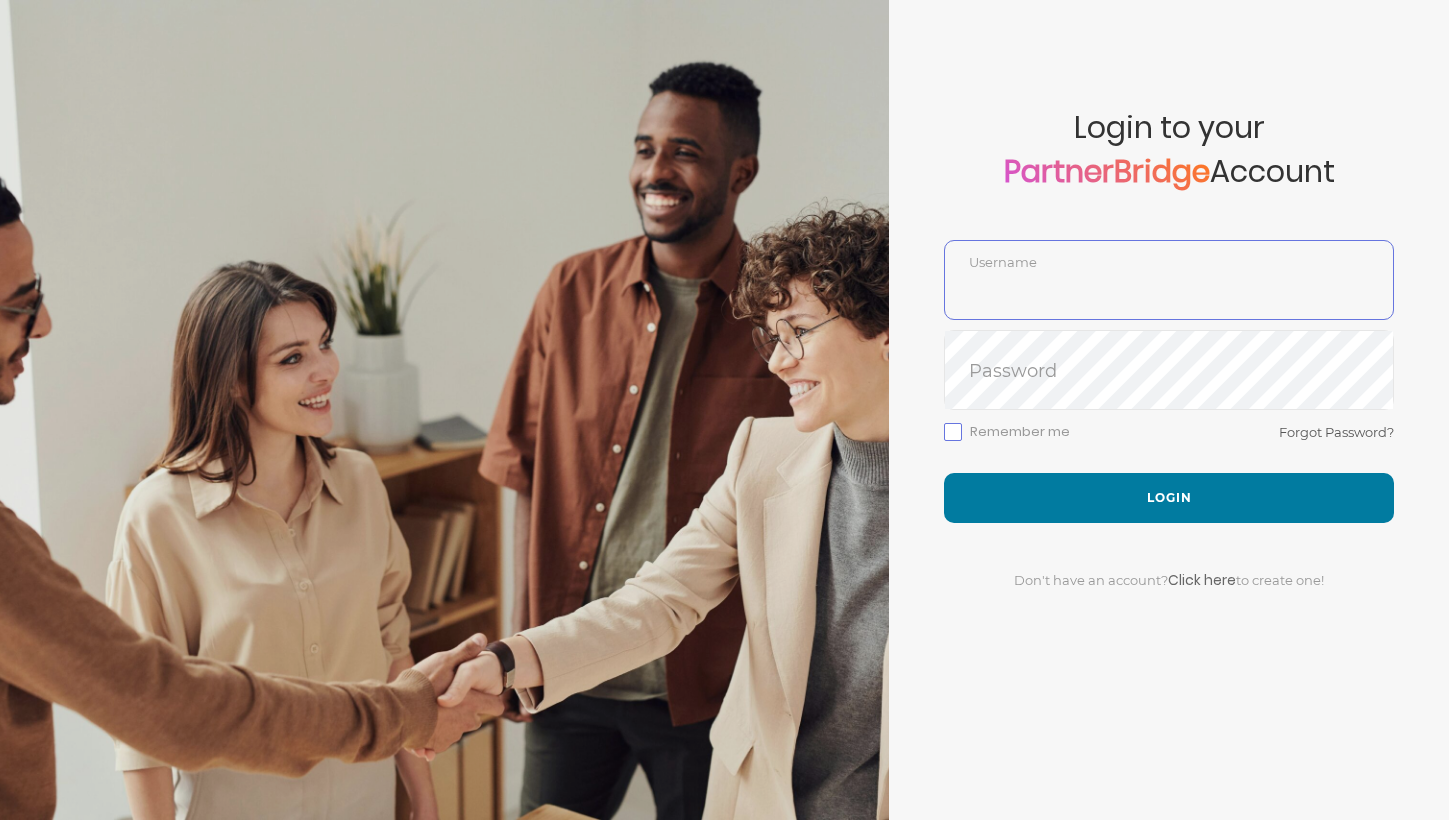 click at bounding box center [1169, 295] 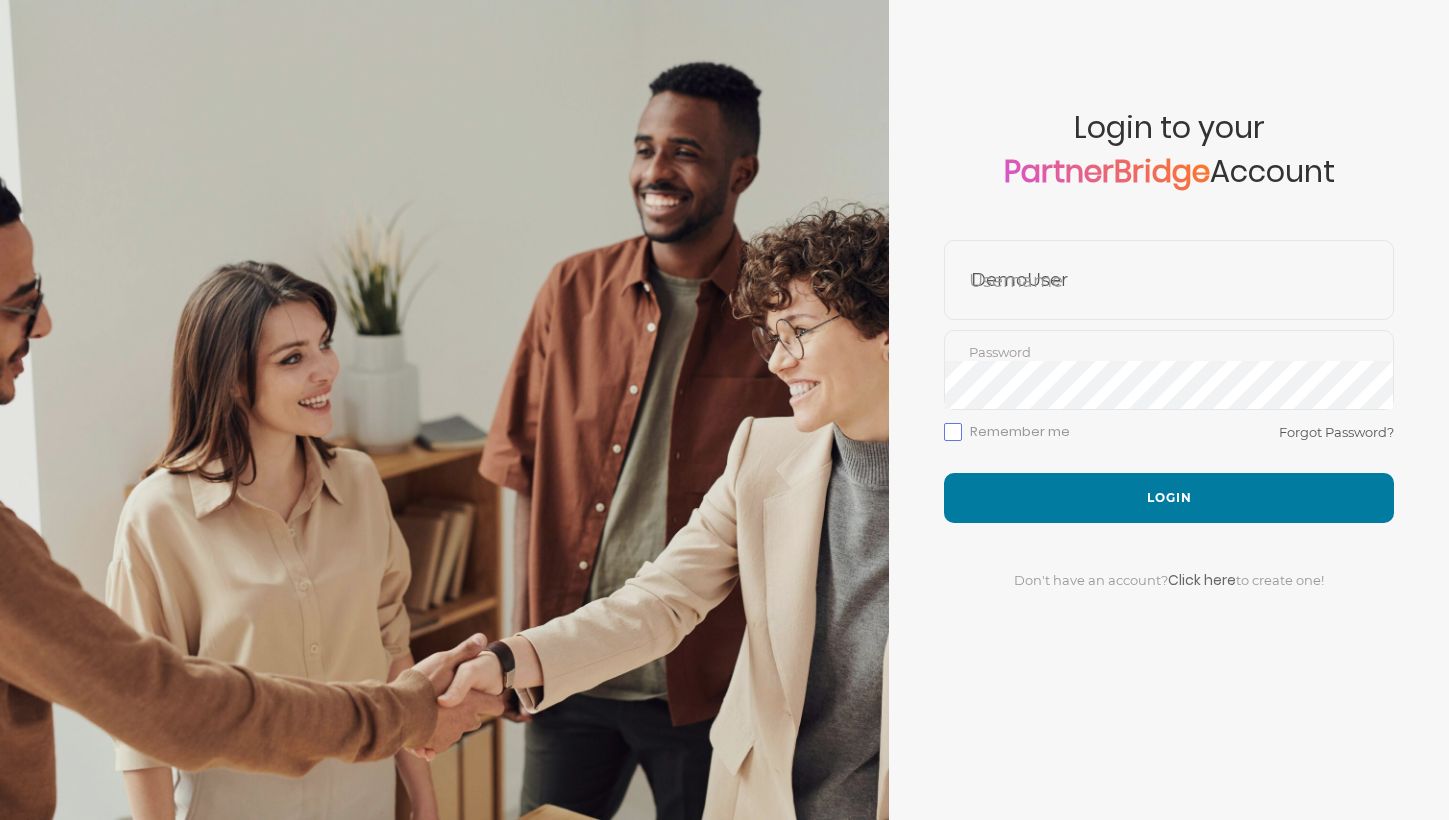 click on "Remember me
Forgot Password?" at bounding box center (1169, 446) 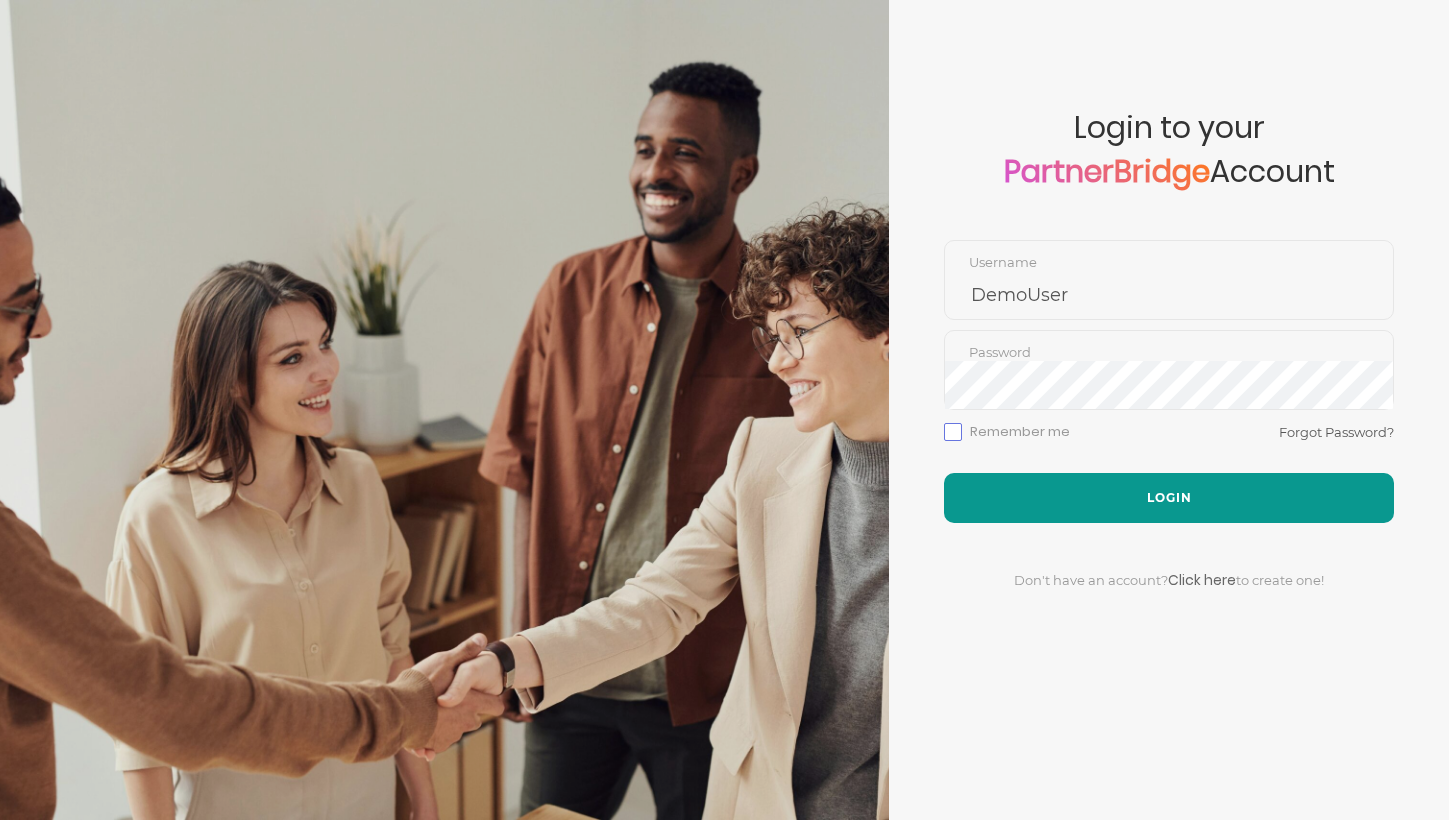 click on "Login" at bounding box center [1169, 498] 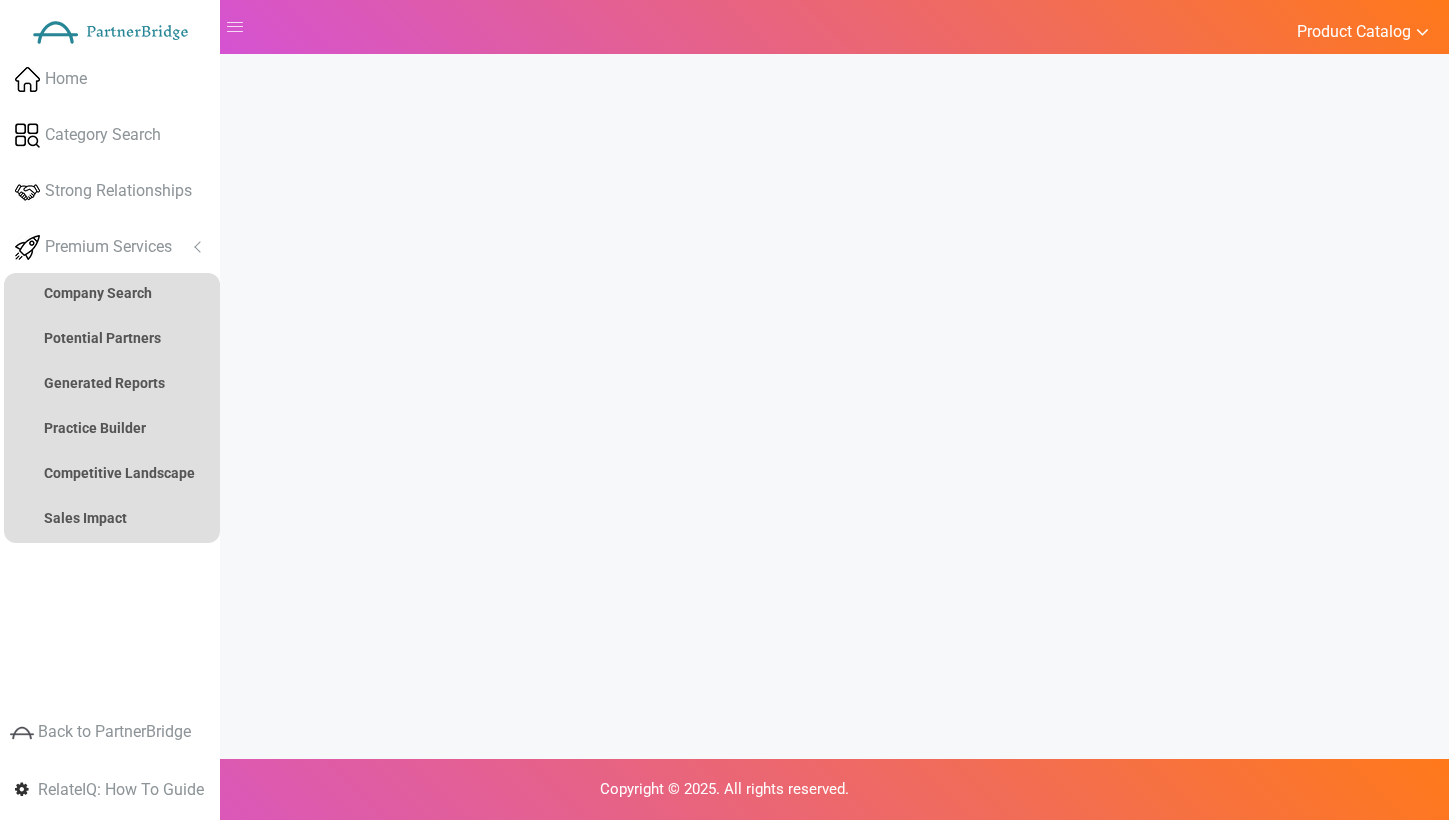 scroll, scrollTop: 0, scrollLeft: 0, axis: both 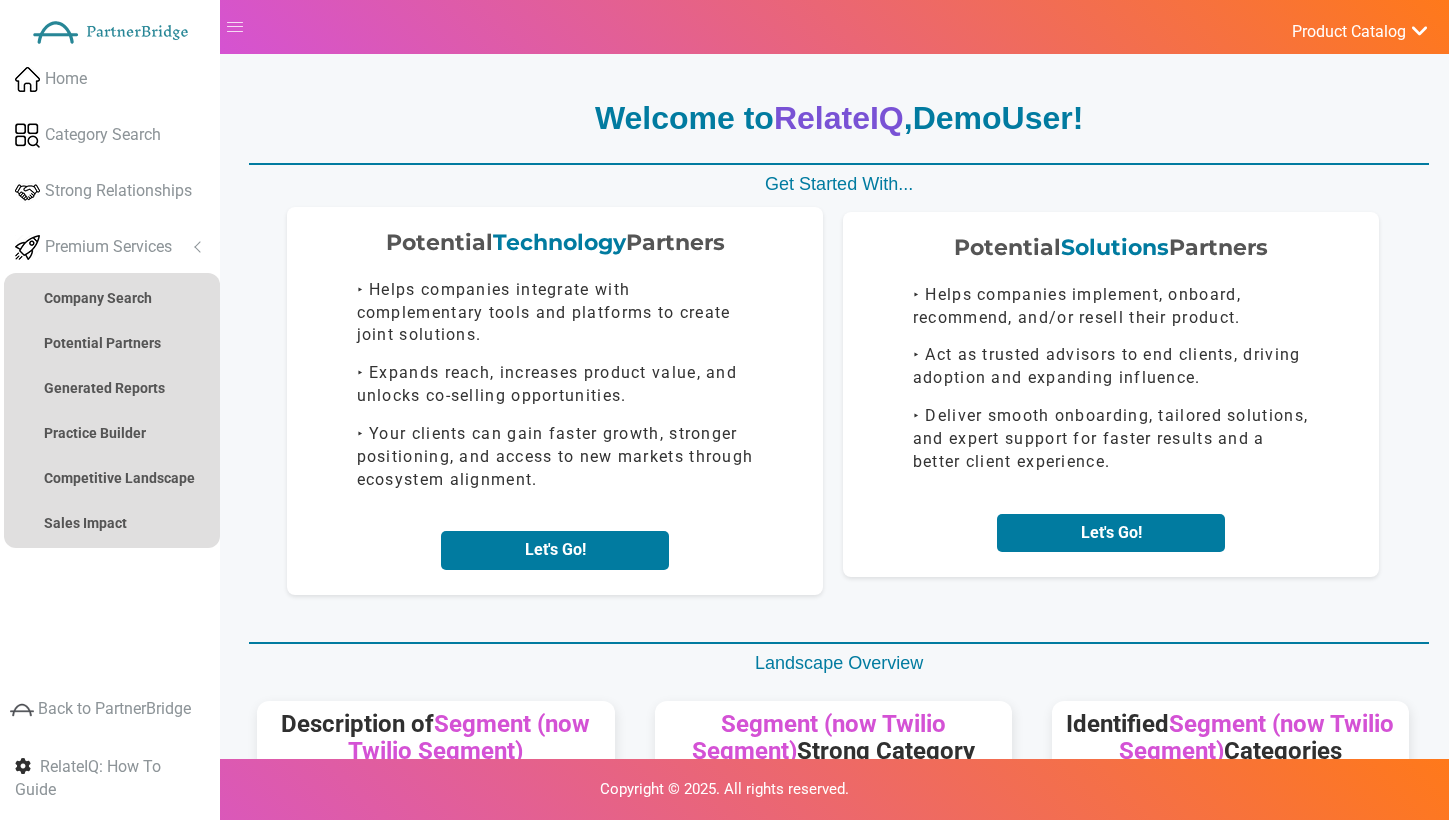 click on "Let's Go!" at bounding box center (555, 550) 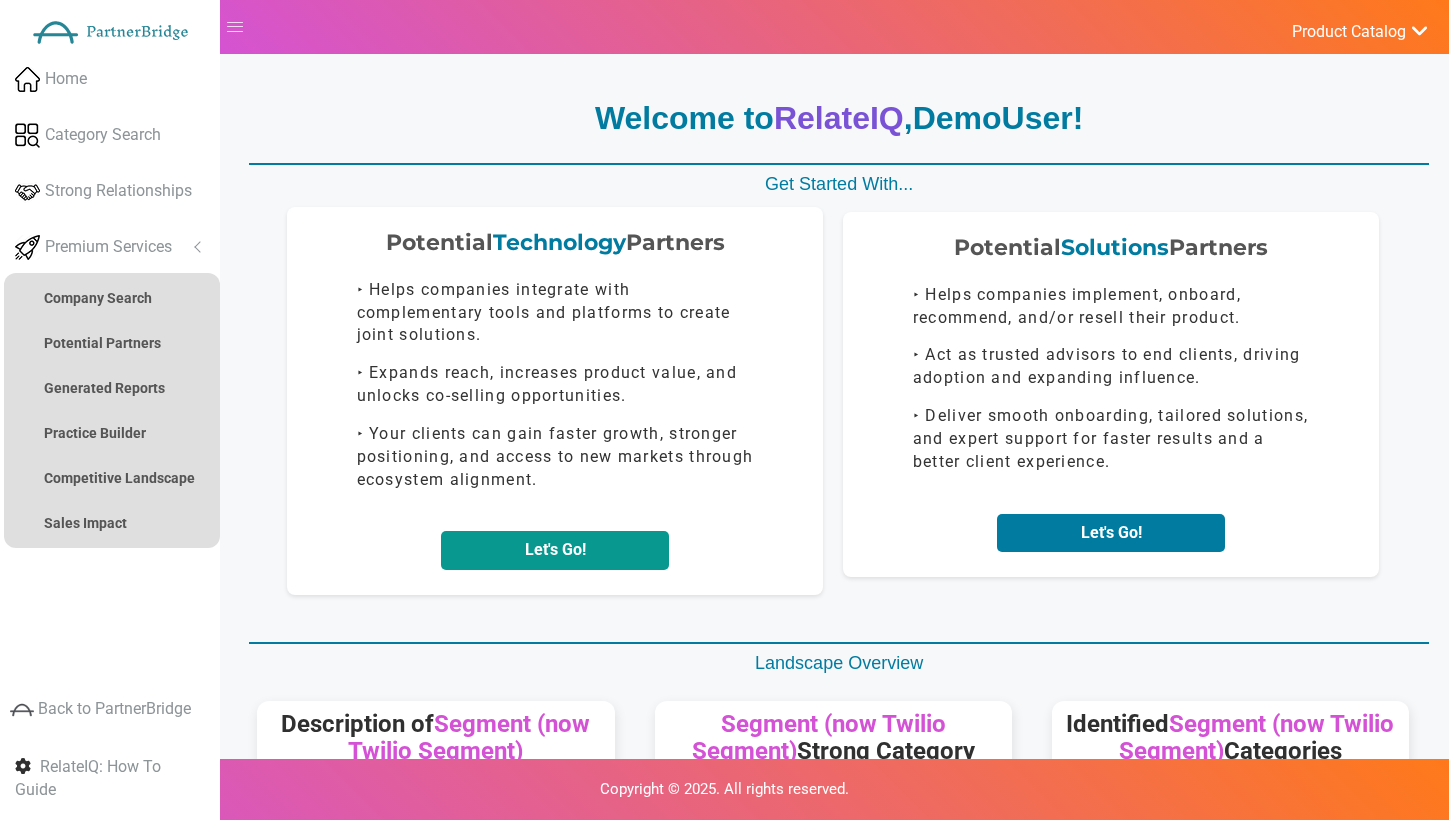 click on "Let's Go!" at bounding box center (555, 550) 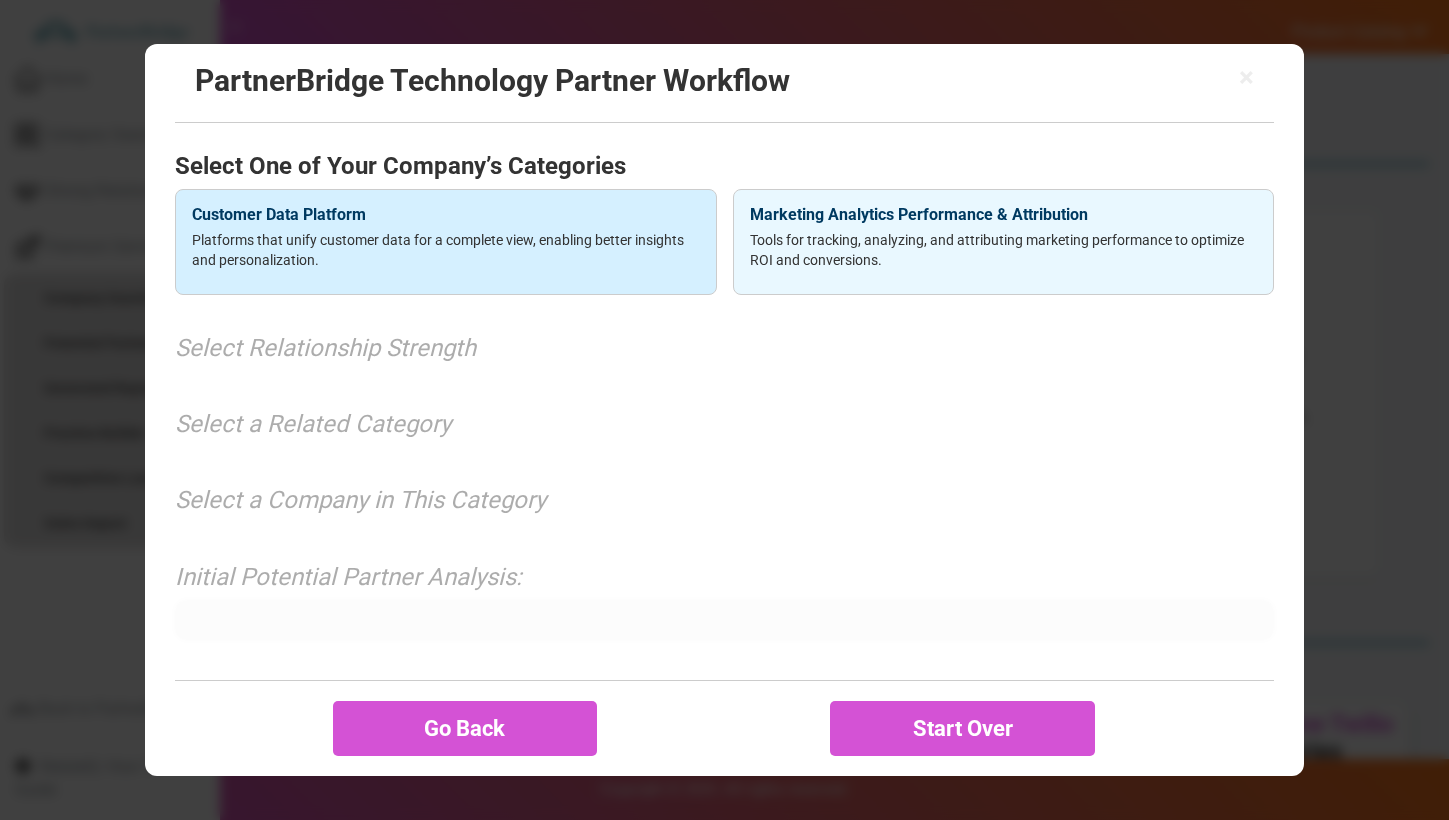 click on "Customer Data Platform" at bounding box center [446, 215] 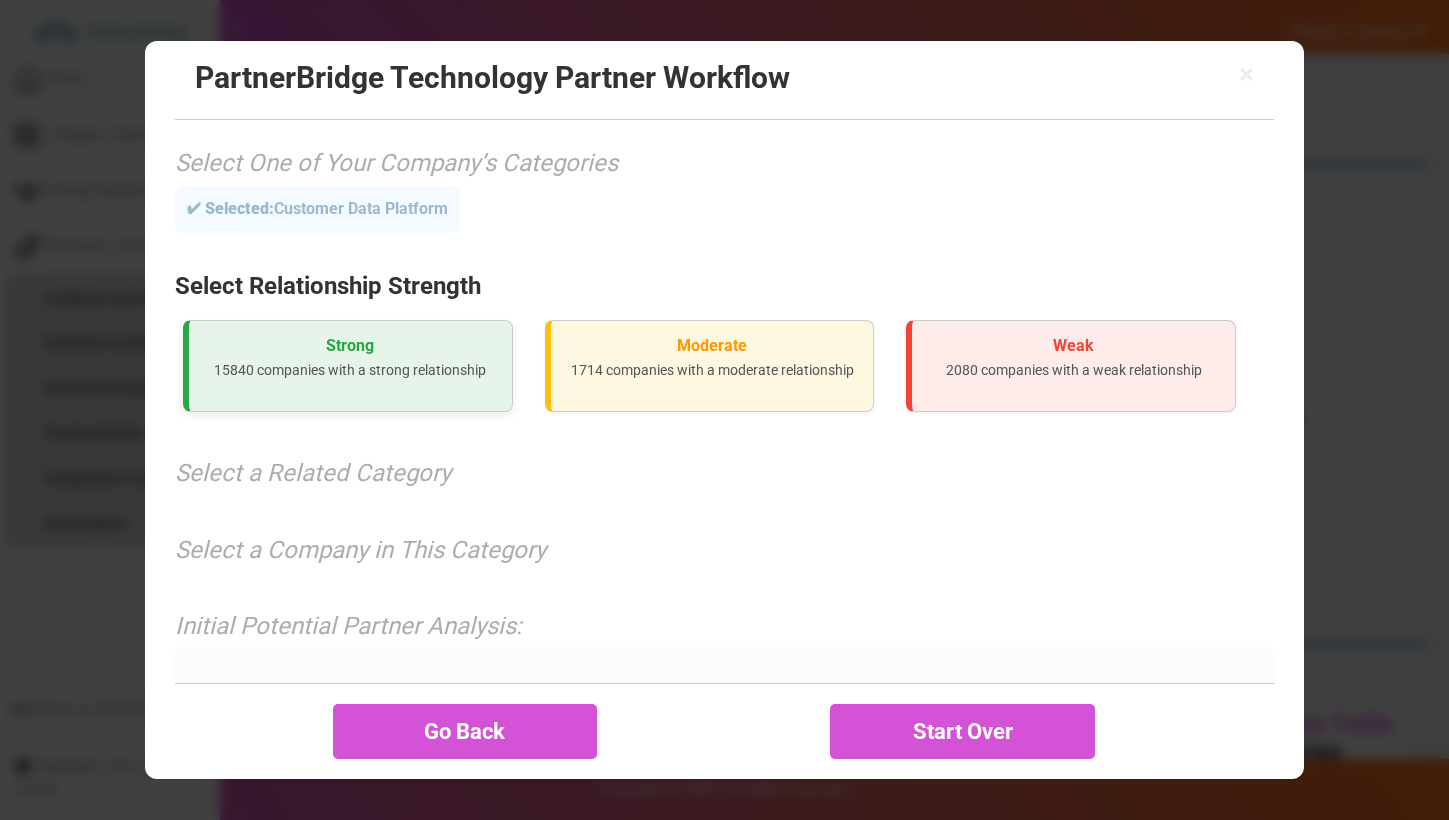 click on "Strong 15840 companies with a strong relationship" at bounding box center [348, 366] 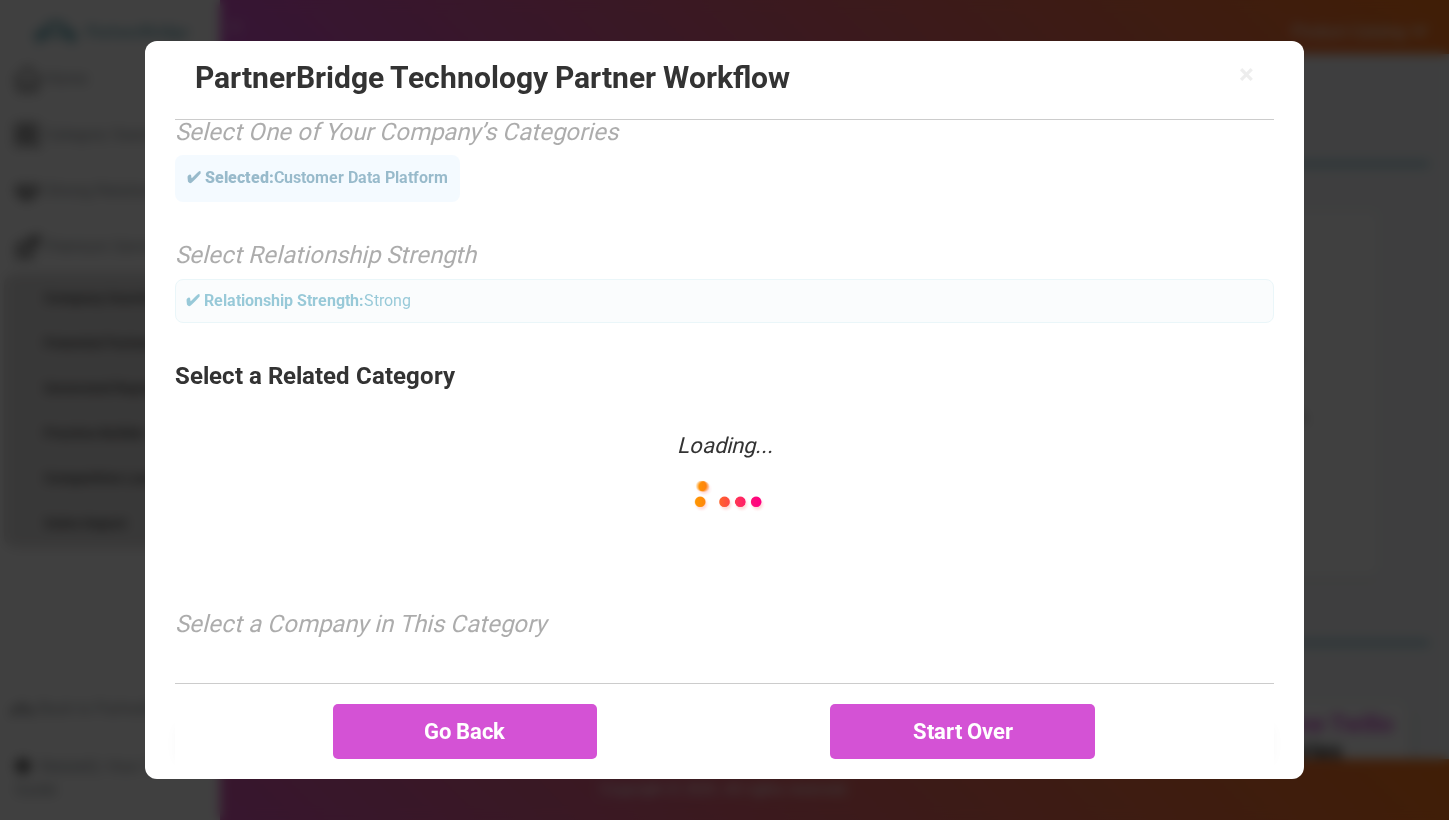scroll, scrollTop: 88, scrollLeft: 0, axis: vertical 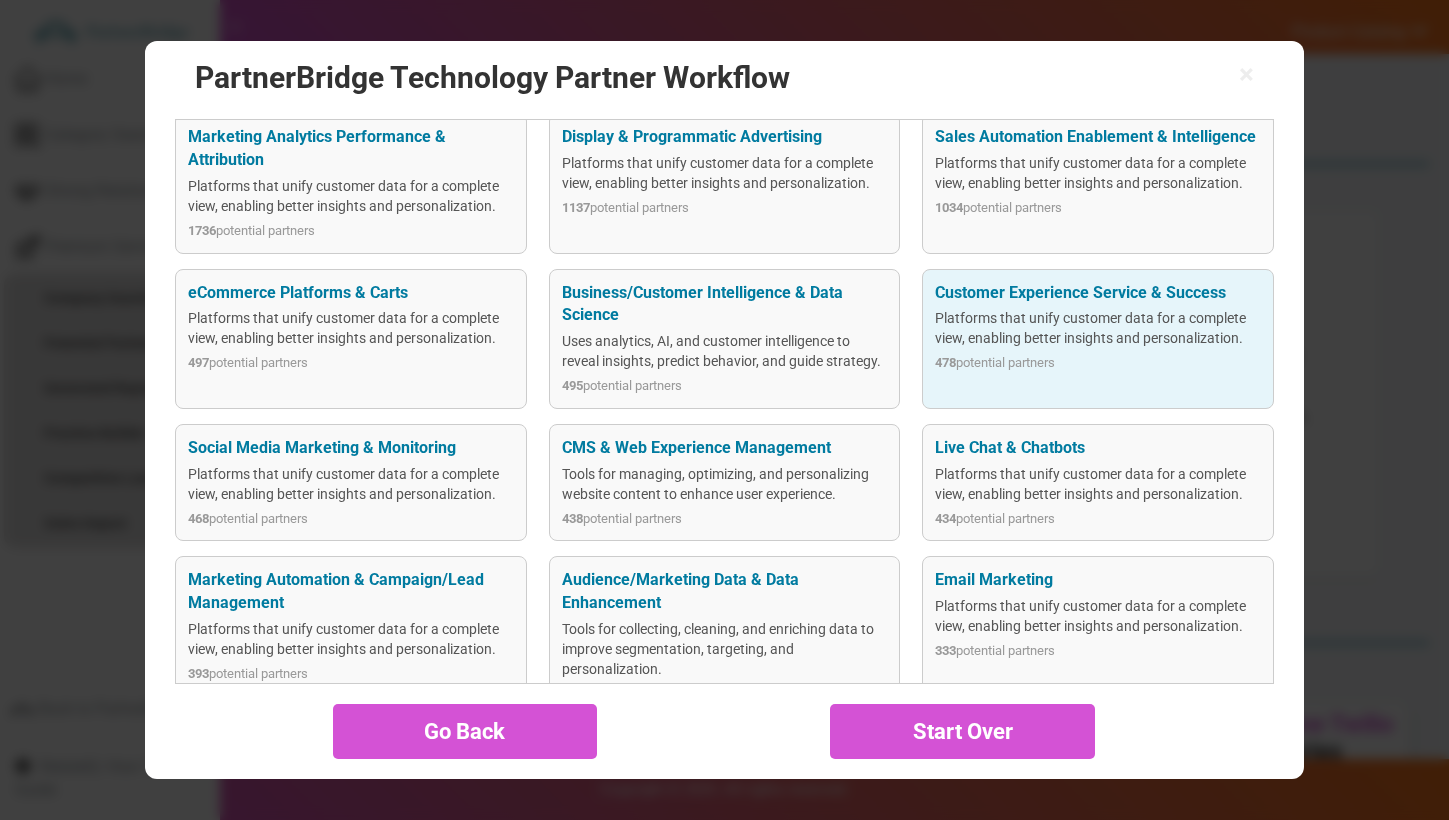 click on "478" at bounding box center [945, 362] 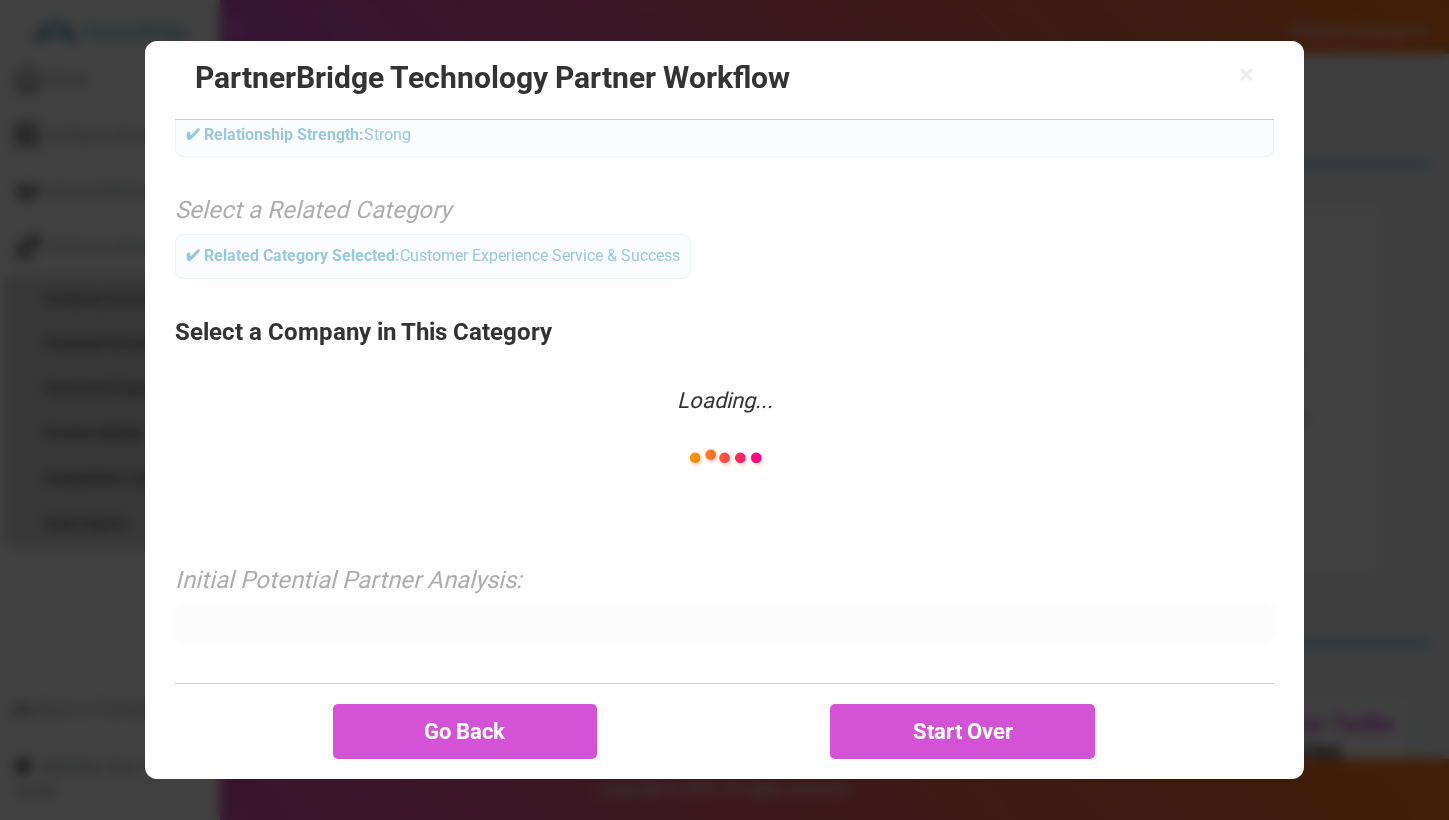 scroll, scrollTop: 204, scrollLeft: 0, axis: vertical 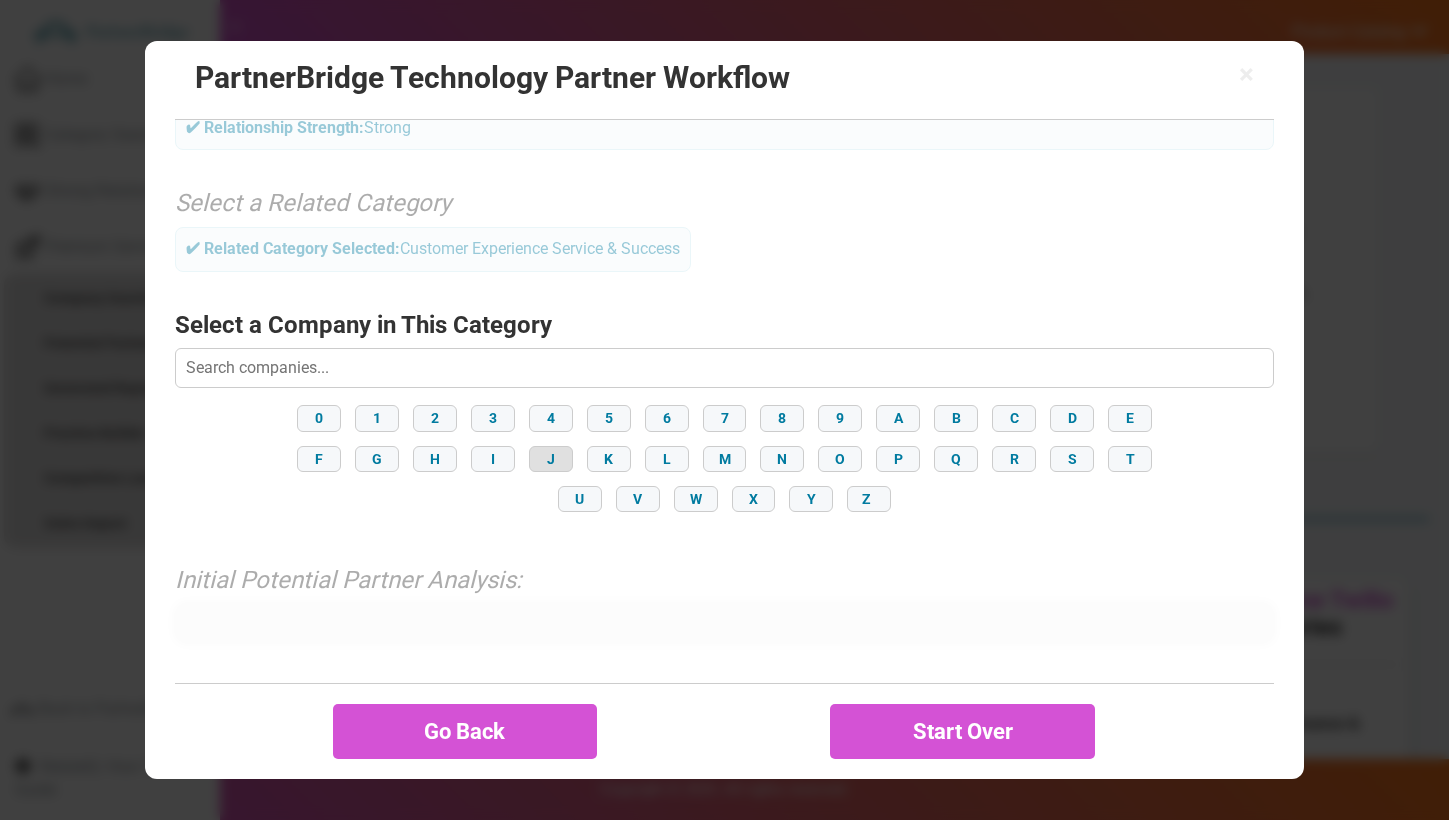 click on "J" at bounding box center [551, 459] 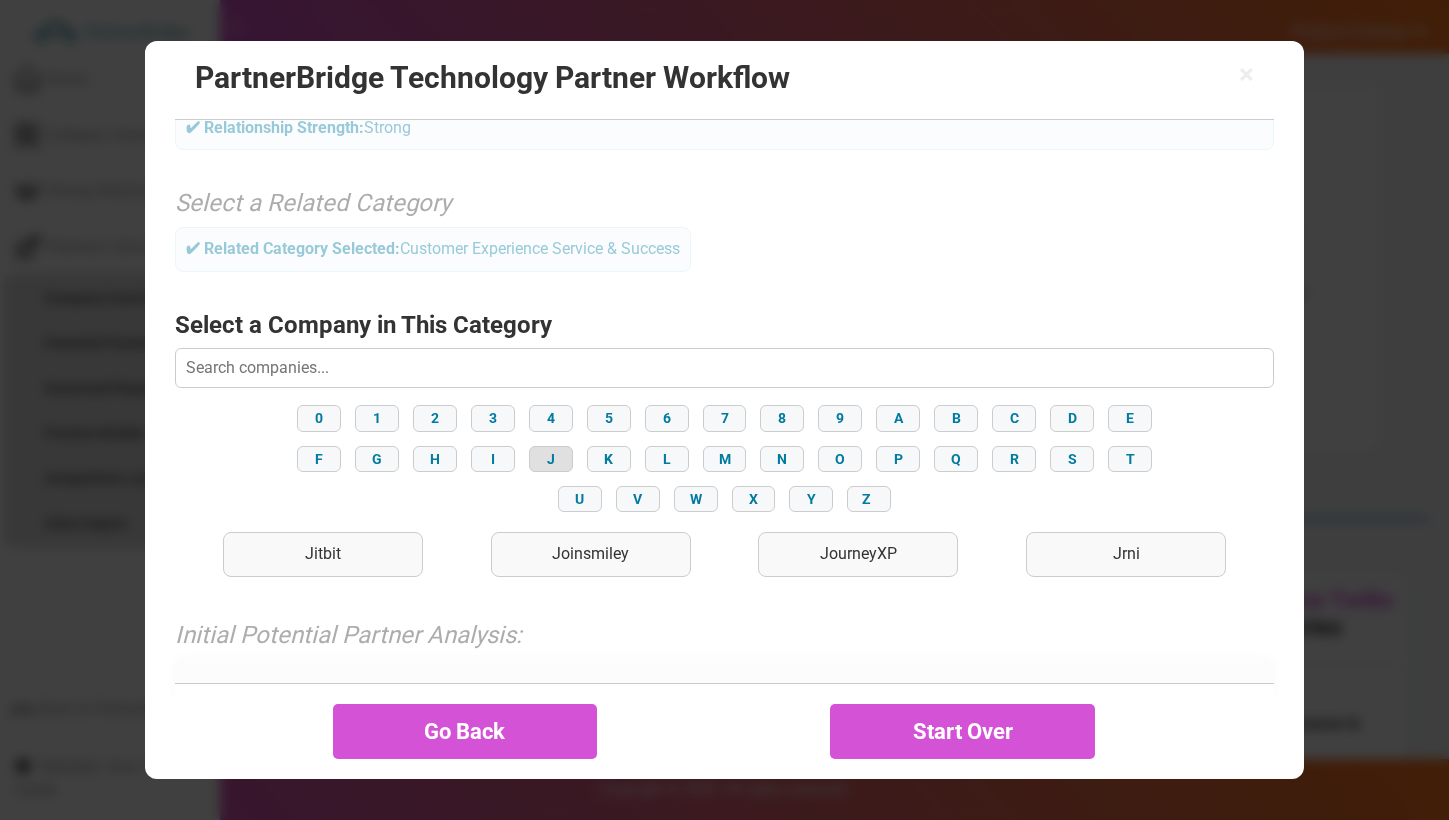 scroll, scrollTop: 259, scrollLeft: 0, axis: vertical 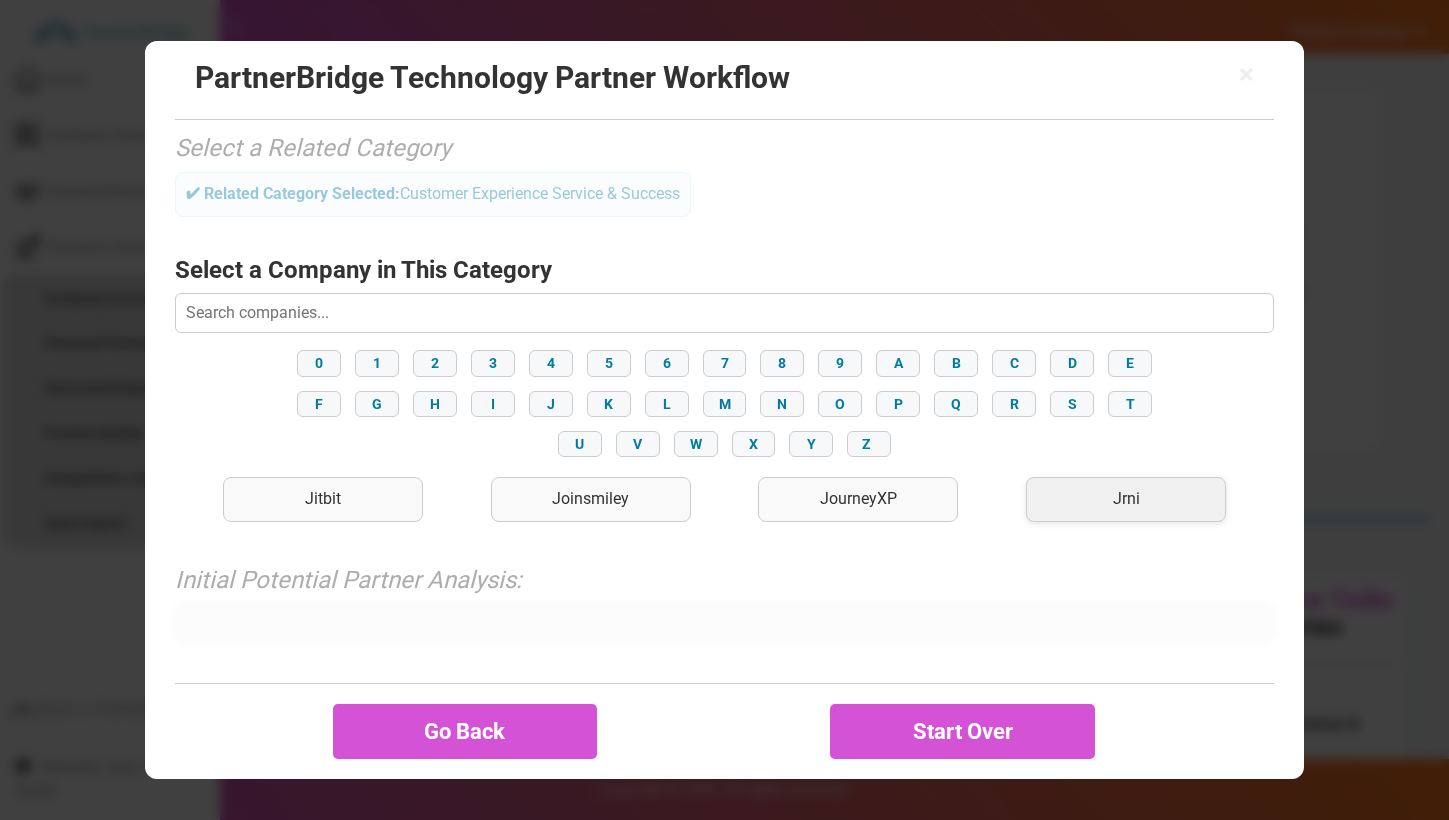 click on "Jrni" at bounding box center [1126, 499] 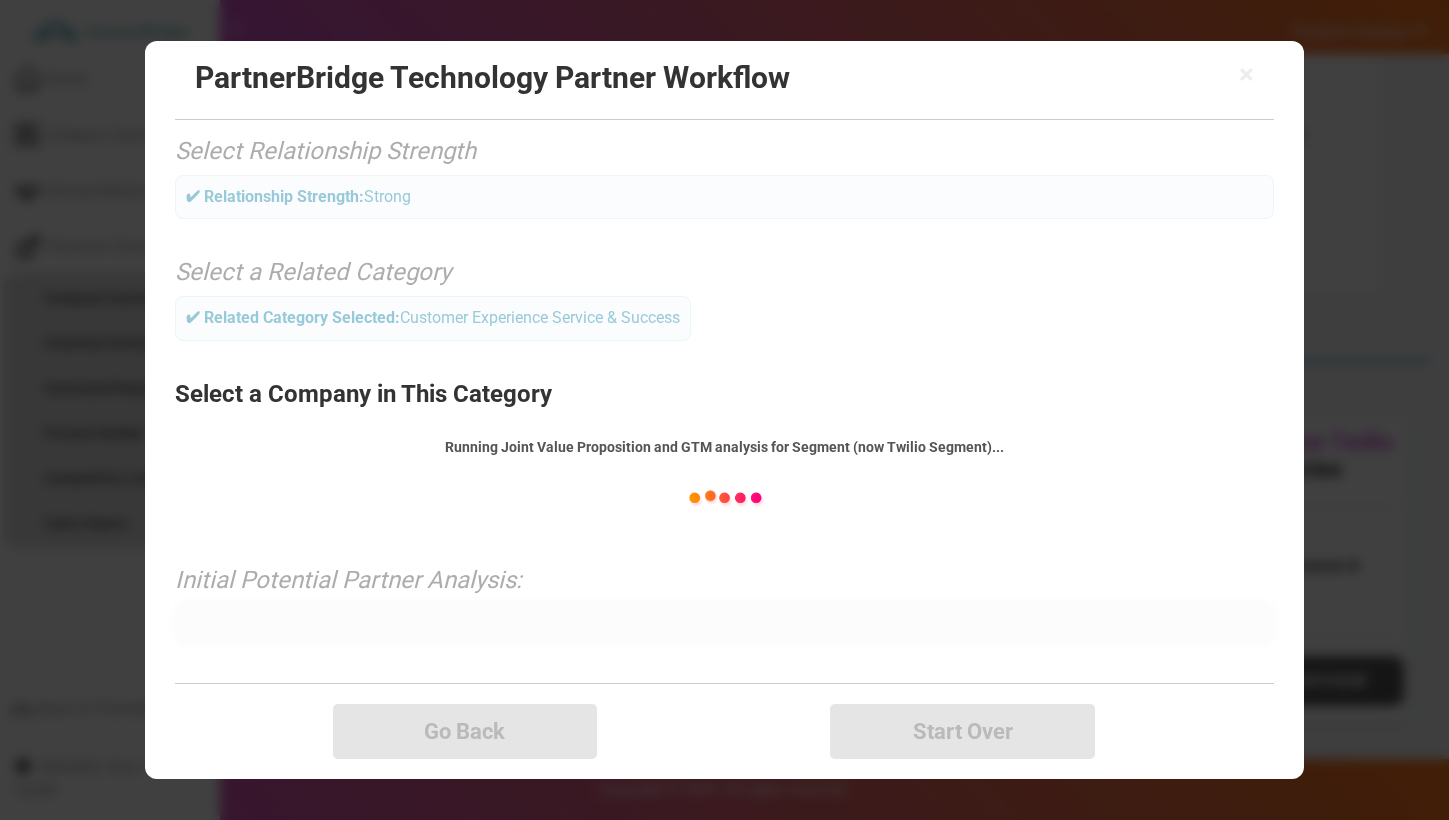 scroll, scrollTop: 288, scrollLeft: 0, axis: vertical 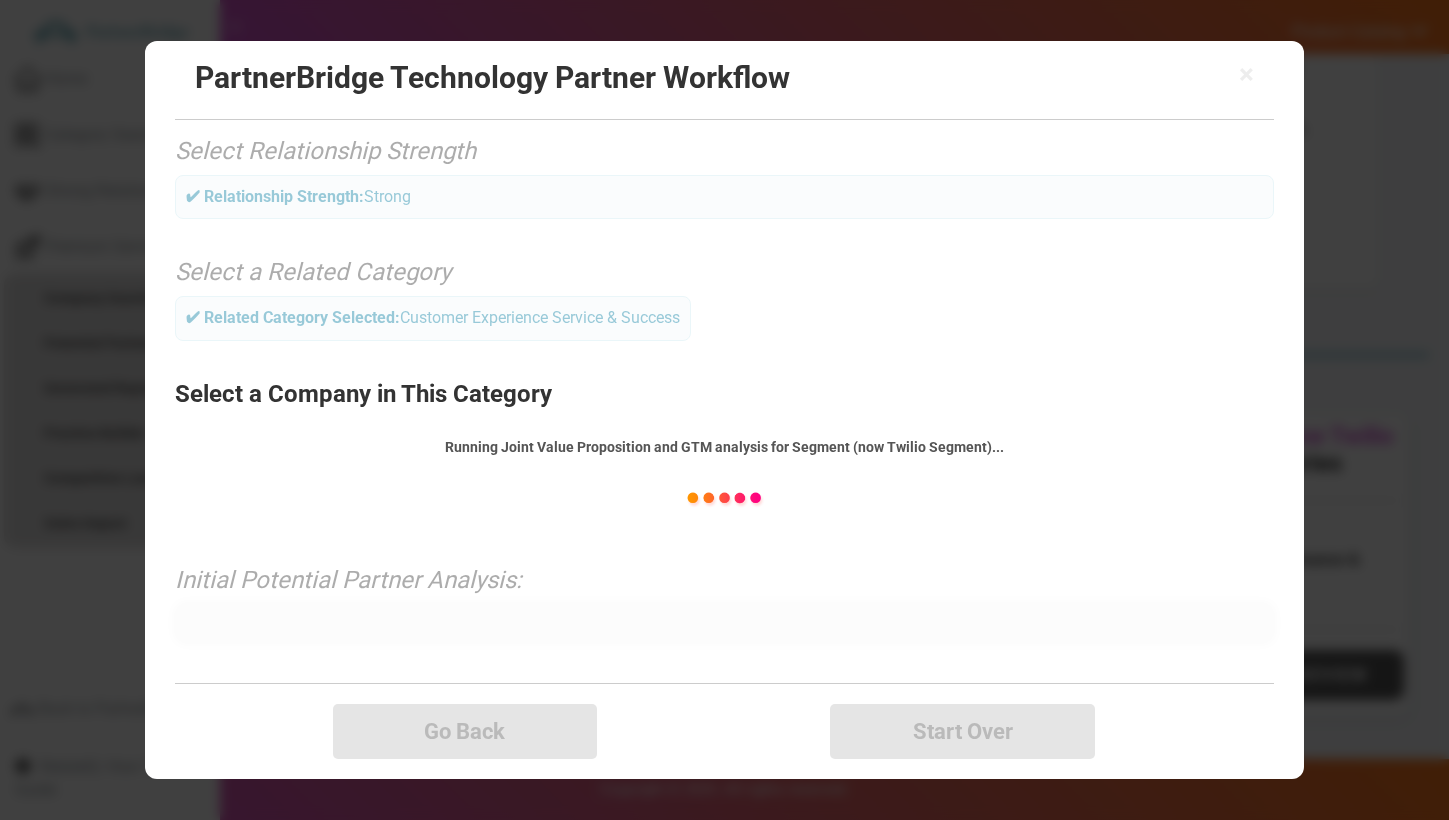 click on "Running Joint Value Proposition and GTM analysis for Segment (now Twilio Segment)..." at bounding box center (724, 447) 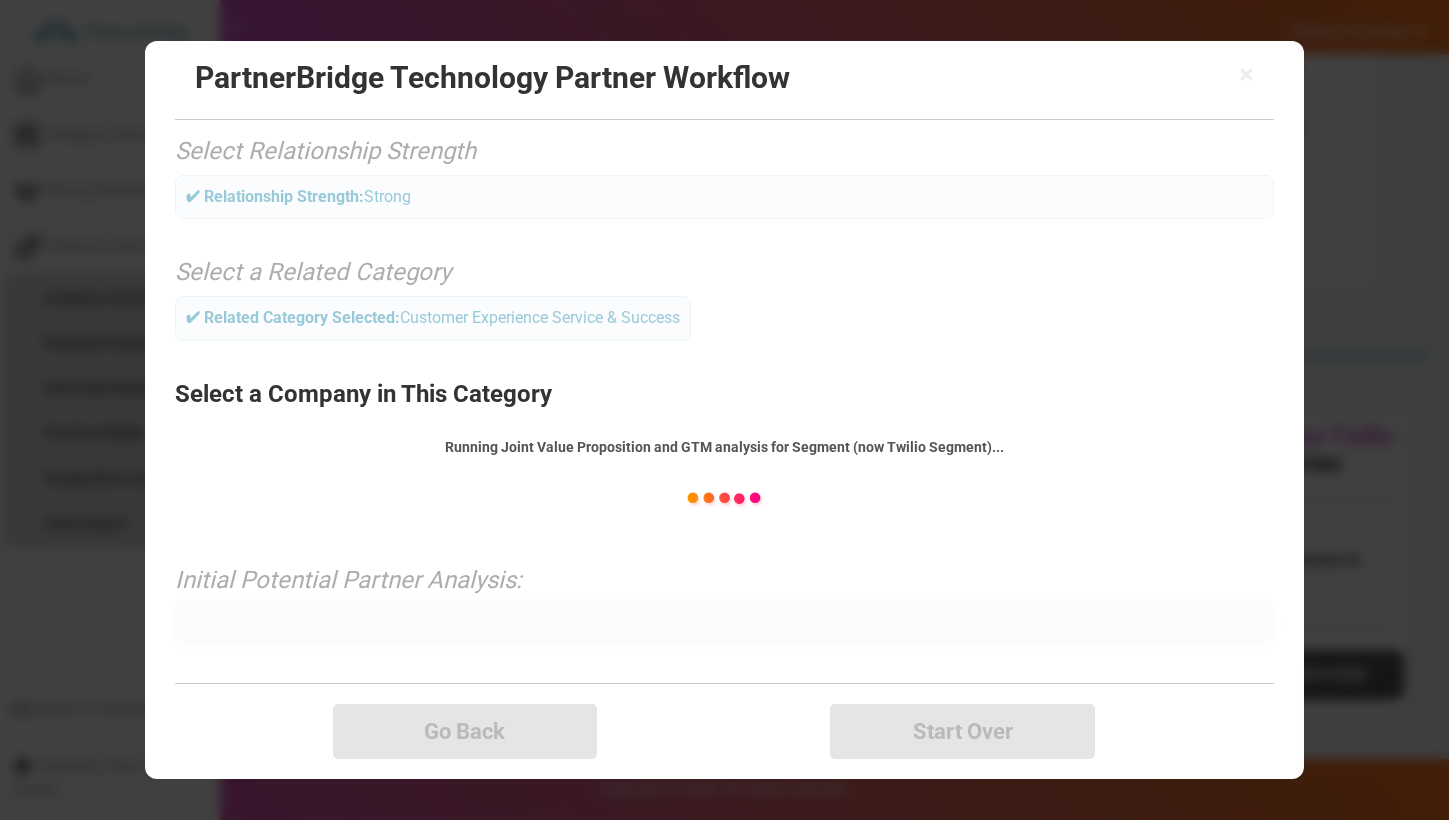 click on "Running Joint Value Proposition and GTM analysis for Segment (now Twilio Segment)..." at bounding box center [724, 447] 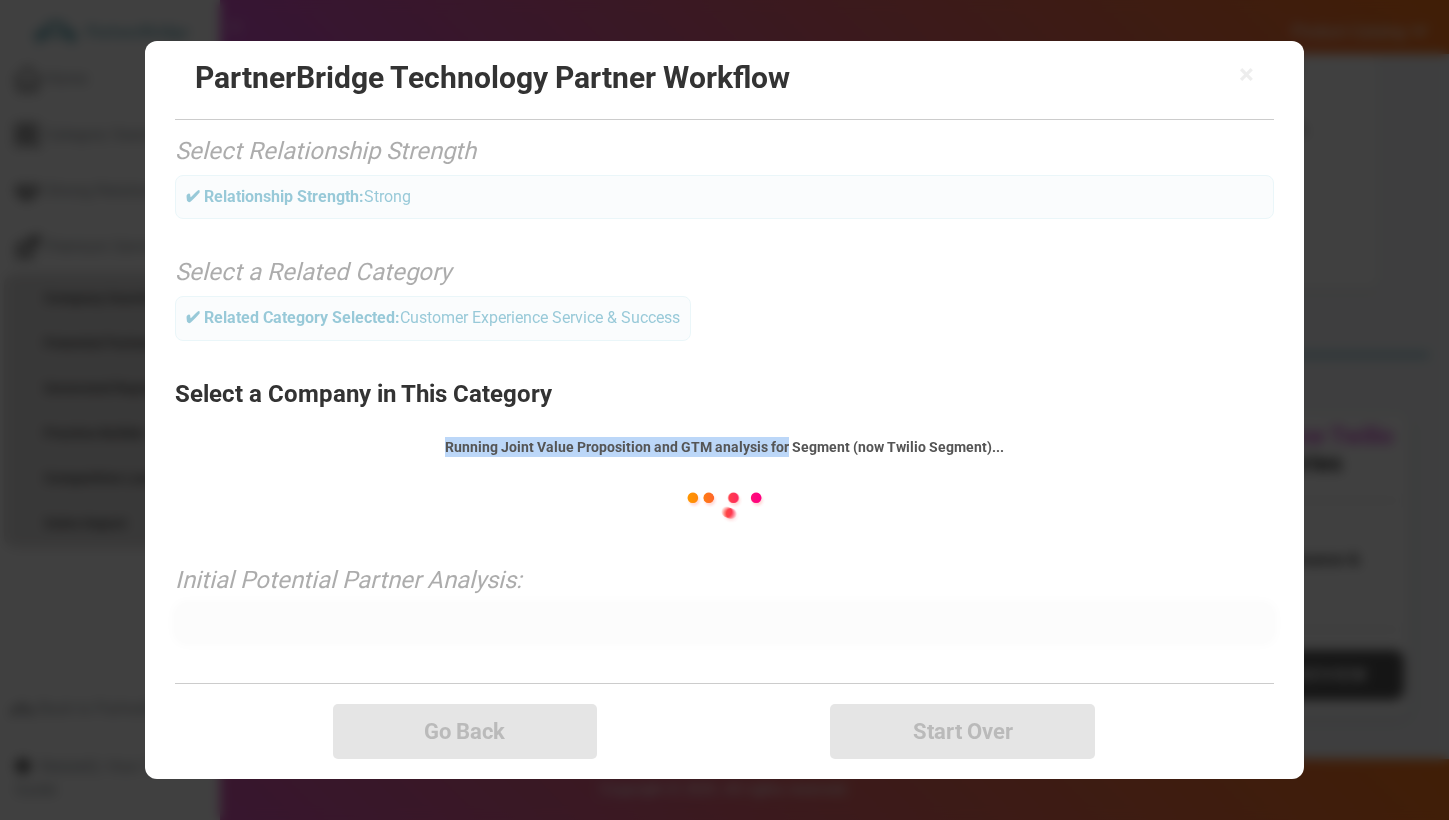 drag, startPoint x: 483, startPoint y: 443, endPoint x: 769, endPoint y: 438, distance: 286.0437 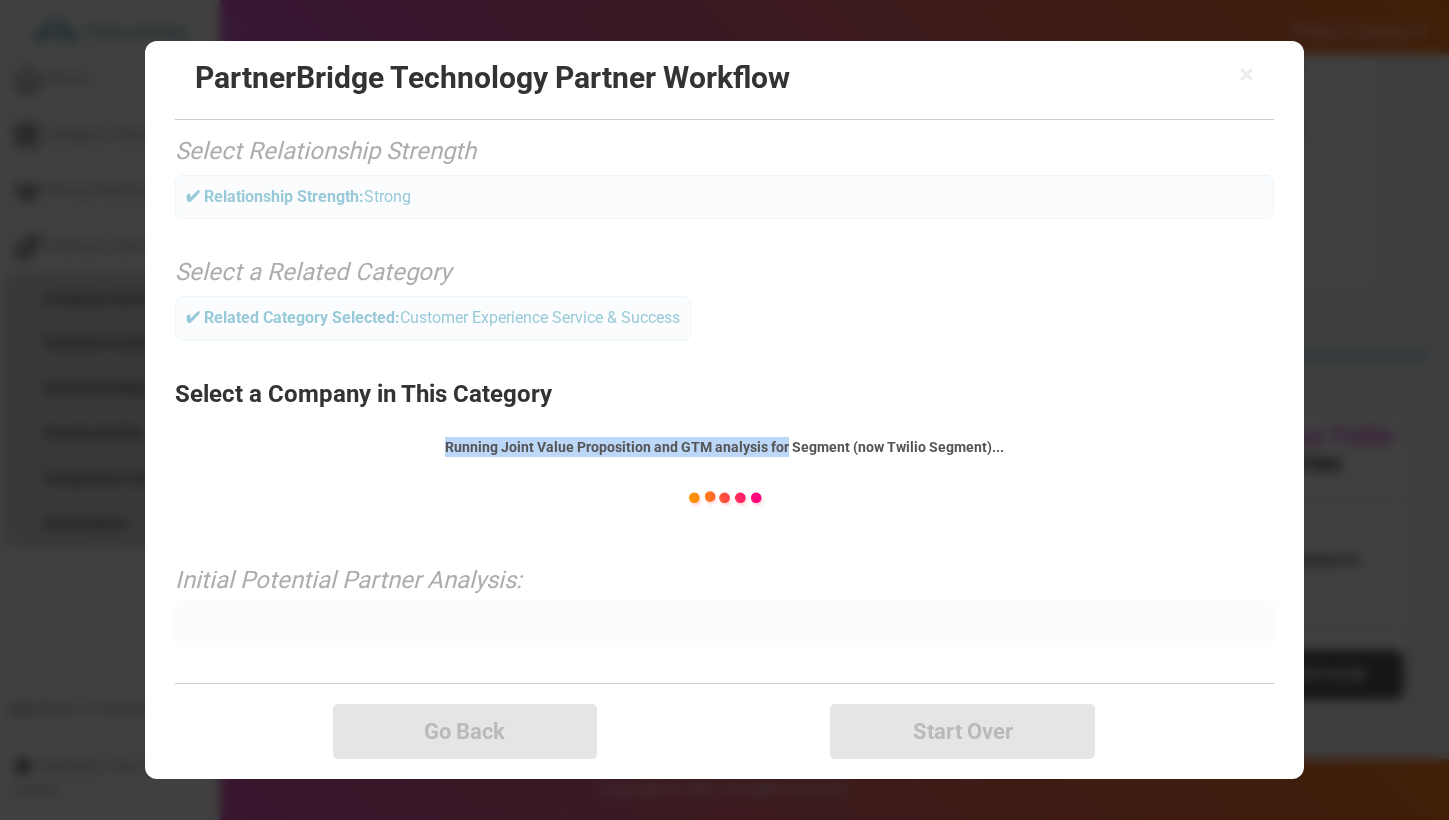 click on "Running Joint Value Proposition and GTM analysis for Segment (now Twilio Segment)..." at bounding box center [724, 447] 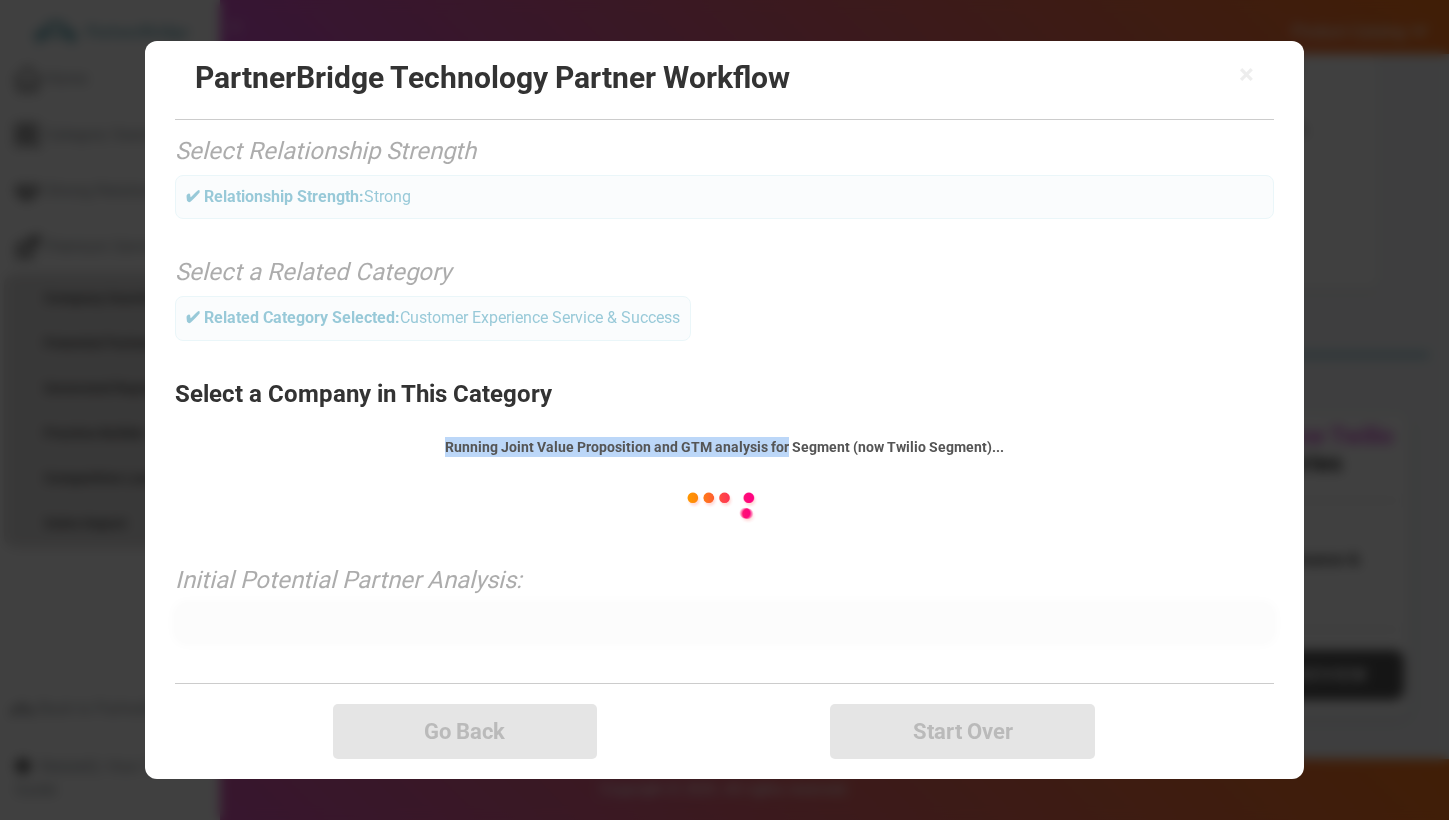 copy on "Running Joint Value Proposition and GTM analysis for" 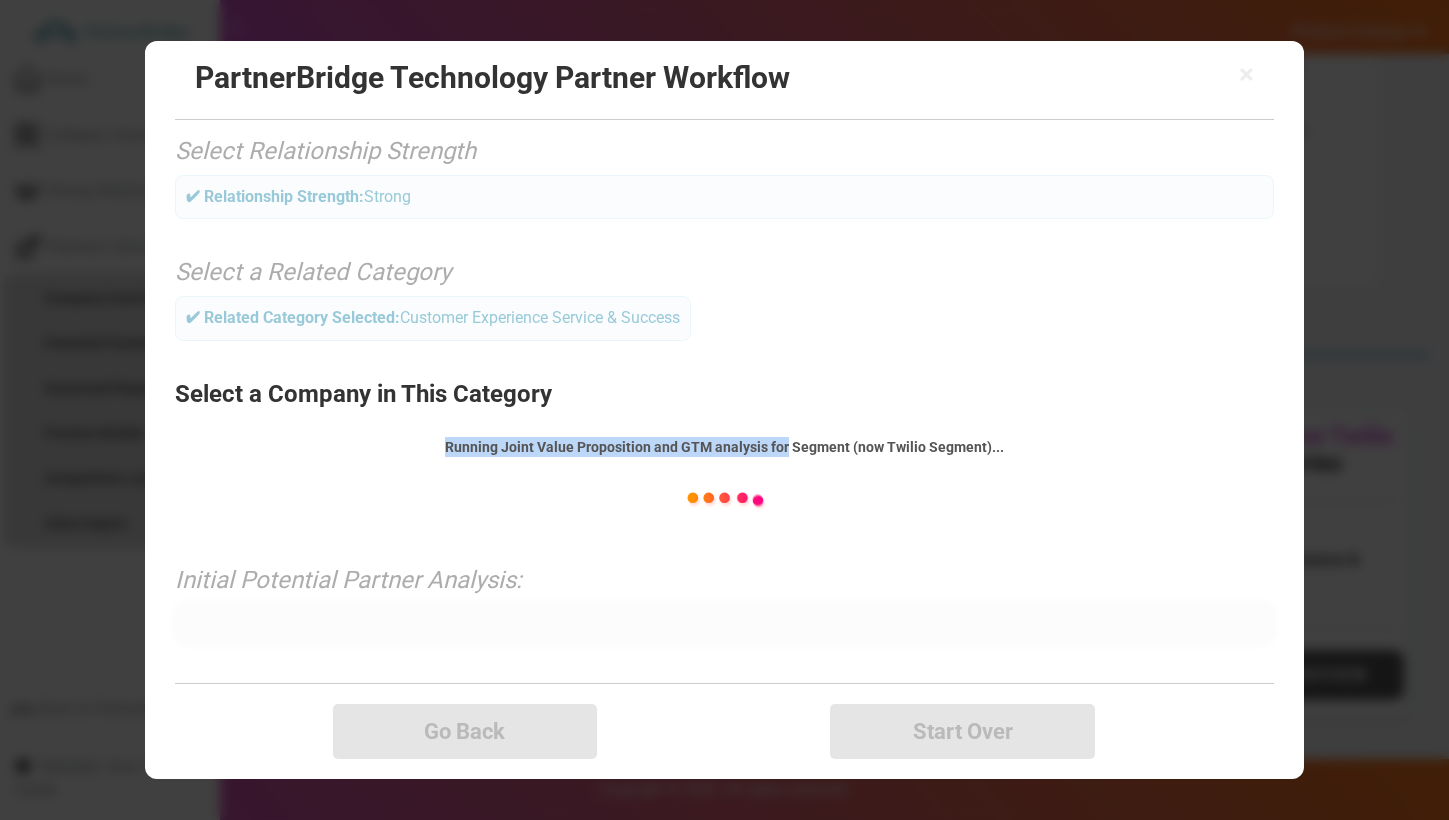 click on "Running Joint Value Proposition and GTM analysis for Segment (now Twilio Segment)..." at bounding box center [724, 447] 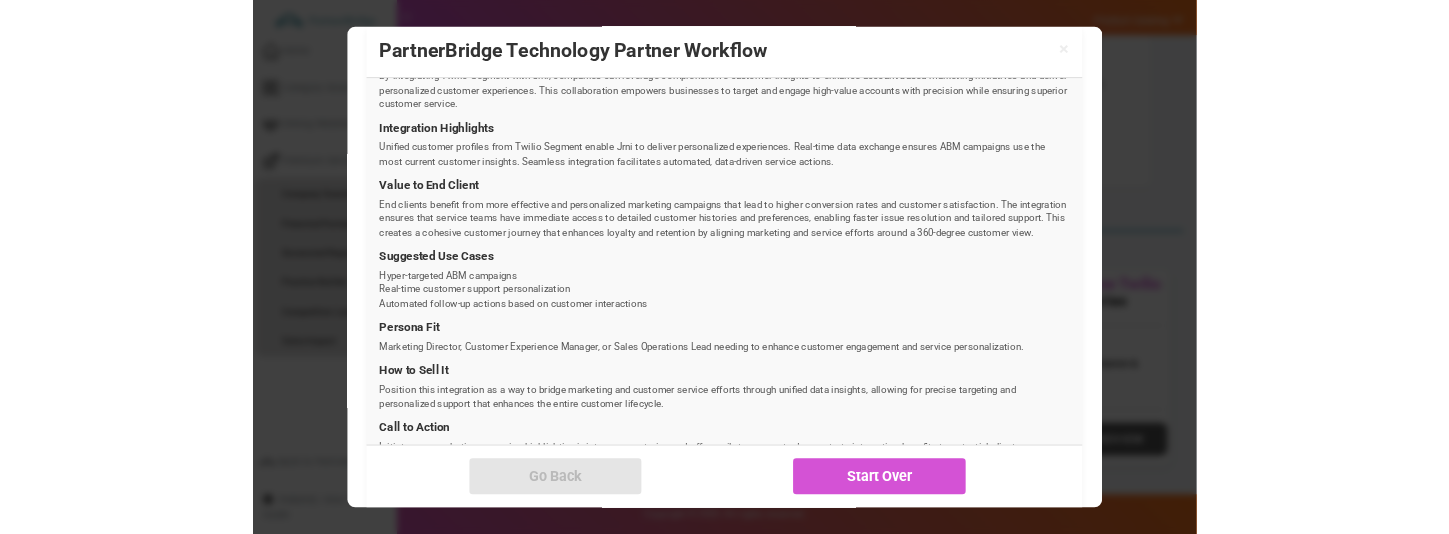 scroll, scrollTop: 744, scrollLeft: 0, axis: vertical 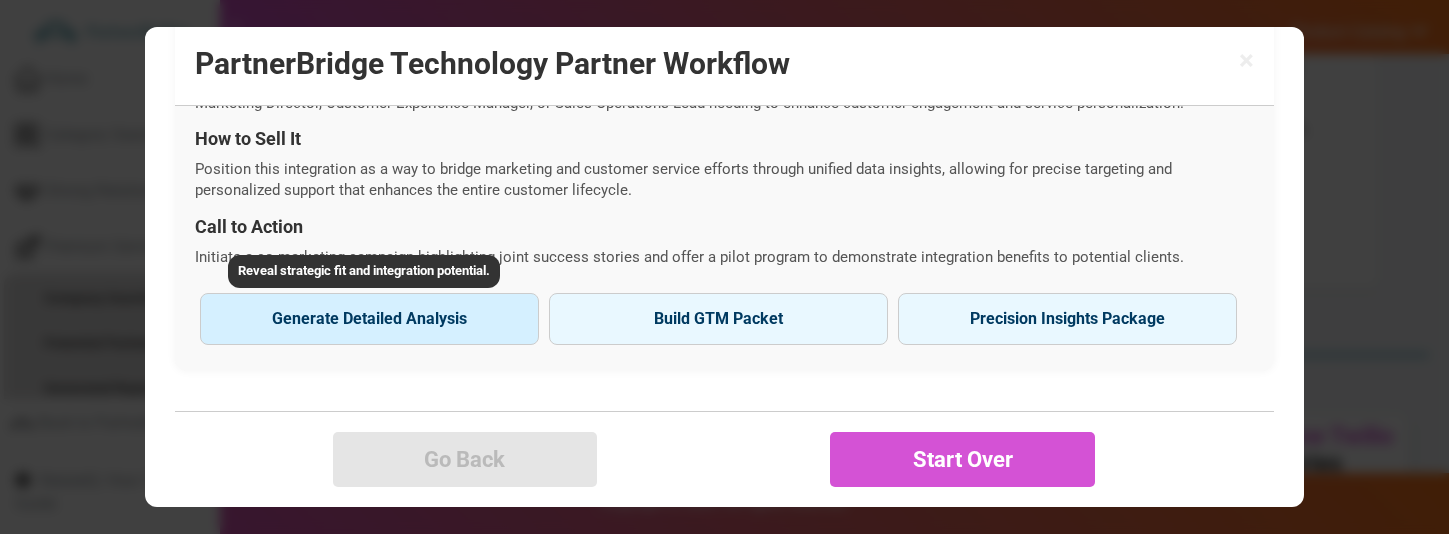 click on "Generate Detailed Analysis" at bounding box center [369, 319] 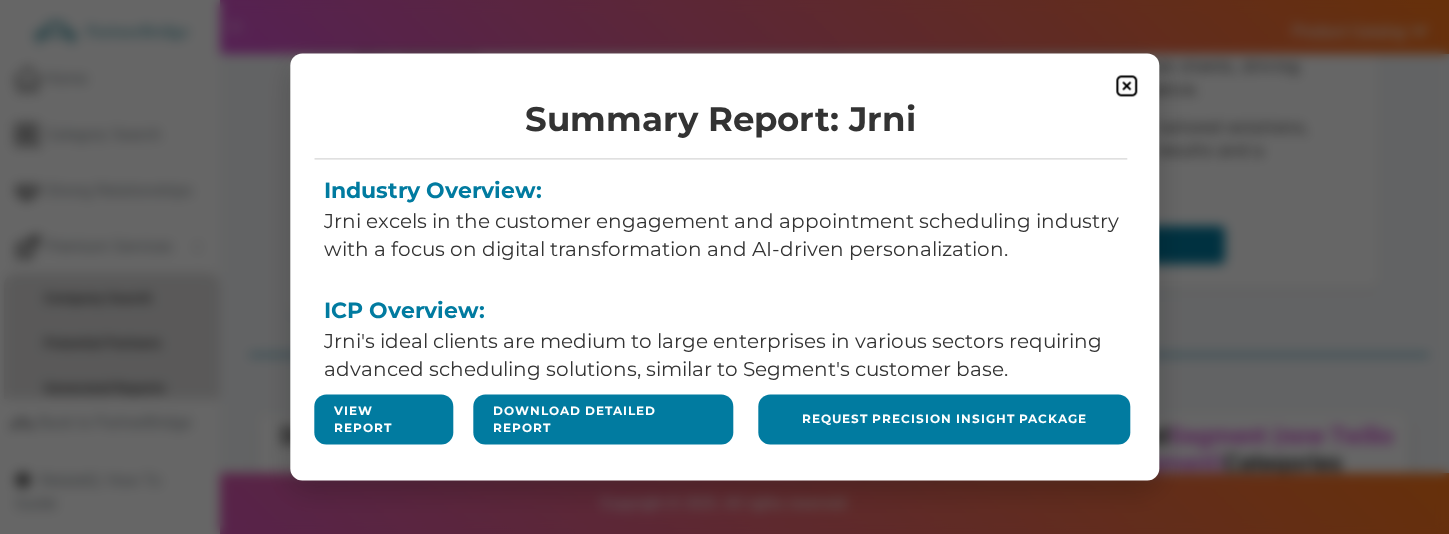 drag, startPoint x: 374, startPoint y: 333, endPoint x: 346, endPoint y: 333, distance: 28 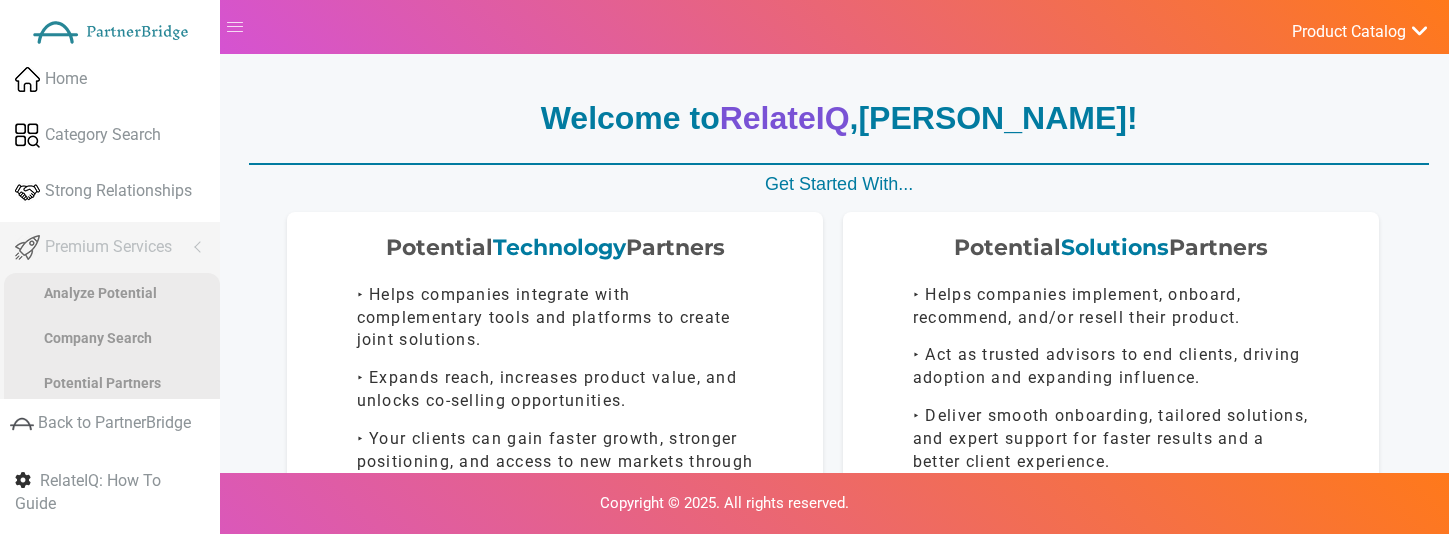 scroll, scrollTop: 286, scrollLeft: 0, axis: vertical 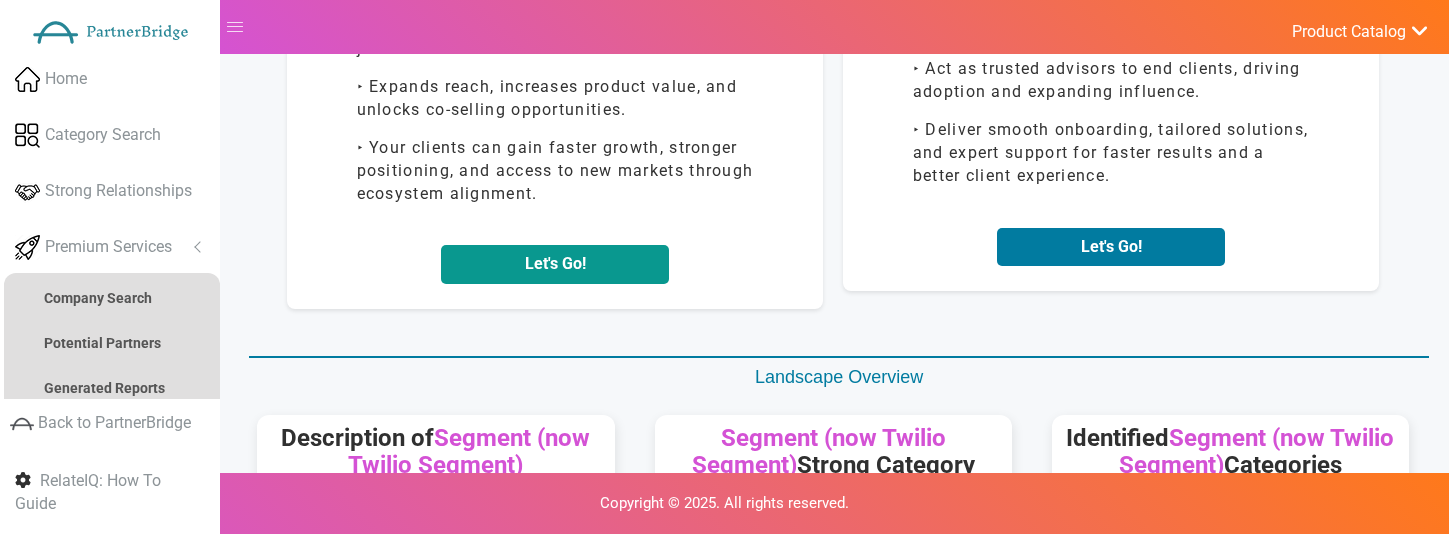 click on "Let's Go!" at bounding box center [555, 264] 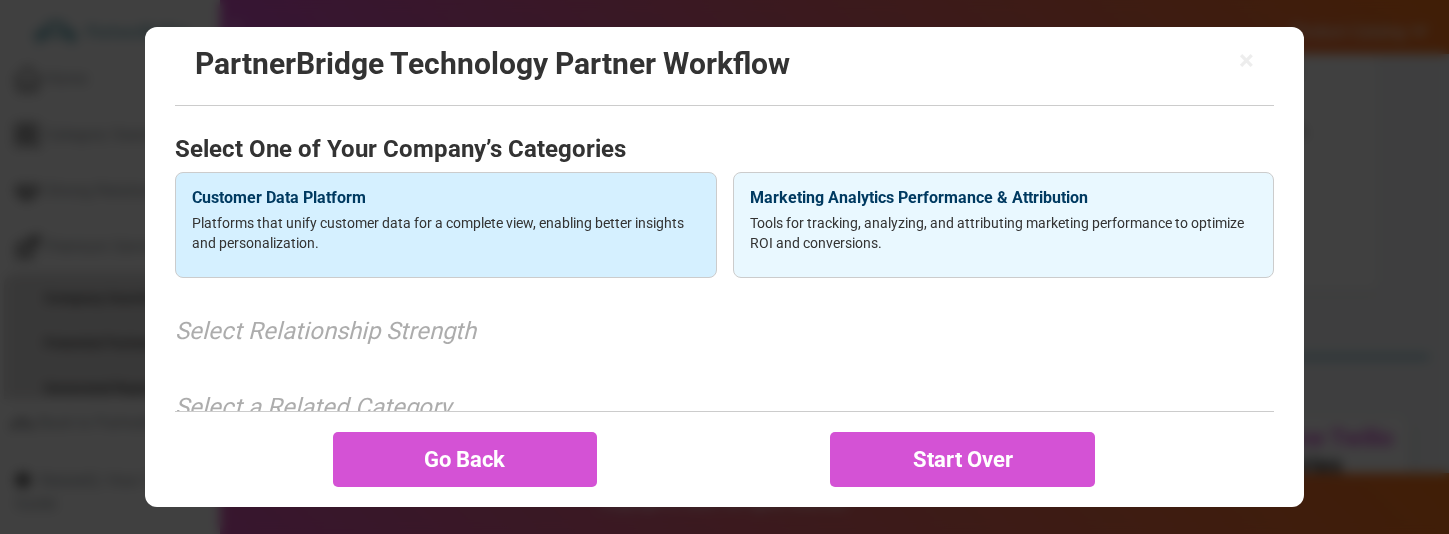 click on "Customer Data Platform
Platforms that unify customer data for a complete view, enabling better insights and personalization." at bounding box center [446, 225] 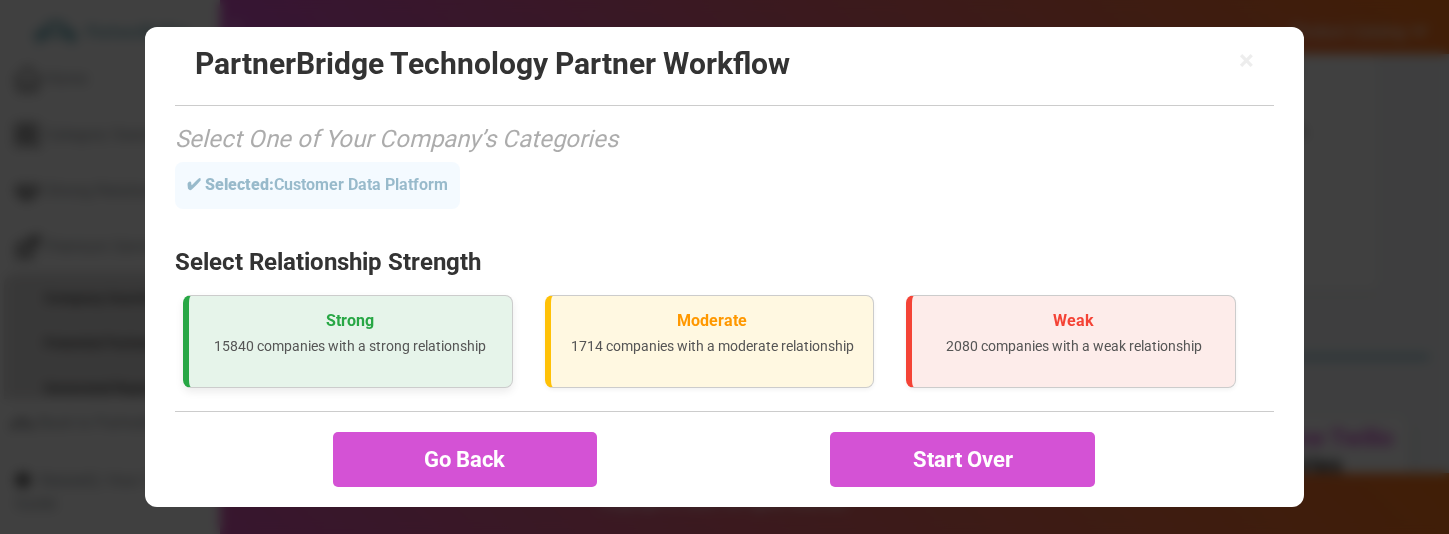 click on "Strong 15840 companies with a strong relationship" at bounding box center [348, 341] 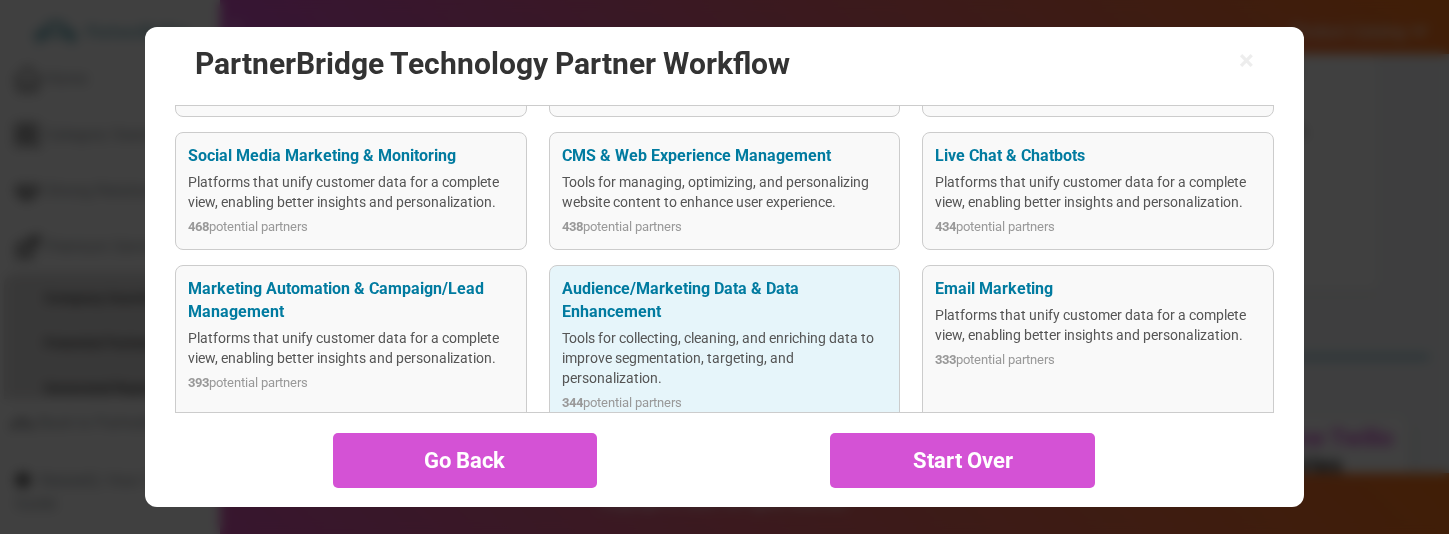 scroll, scrollTop: 740, scrollLeft: 0, axis: vertical 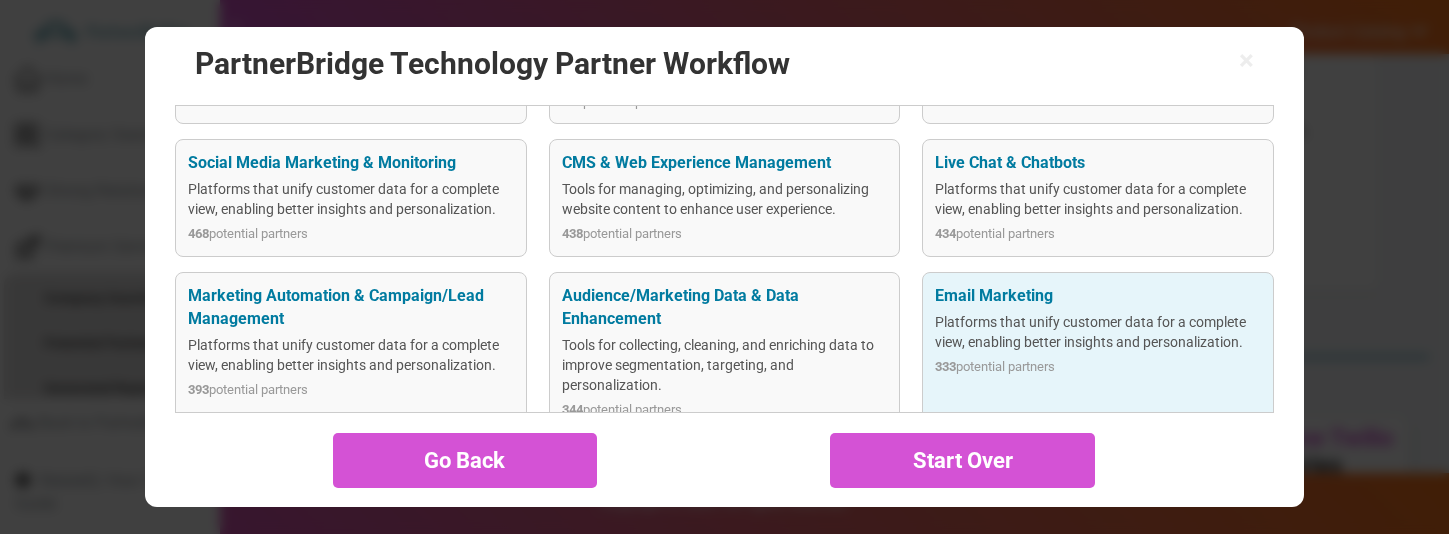 click on "Email Marketing" at bounding box center (1098, 296) 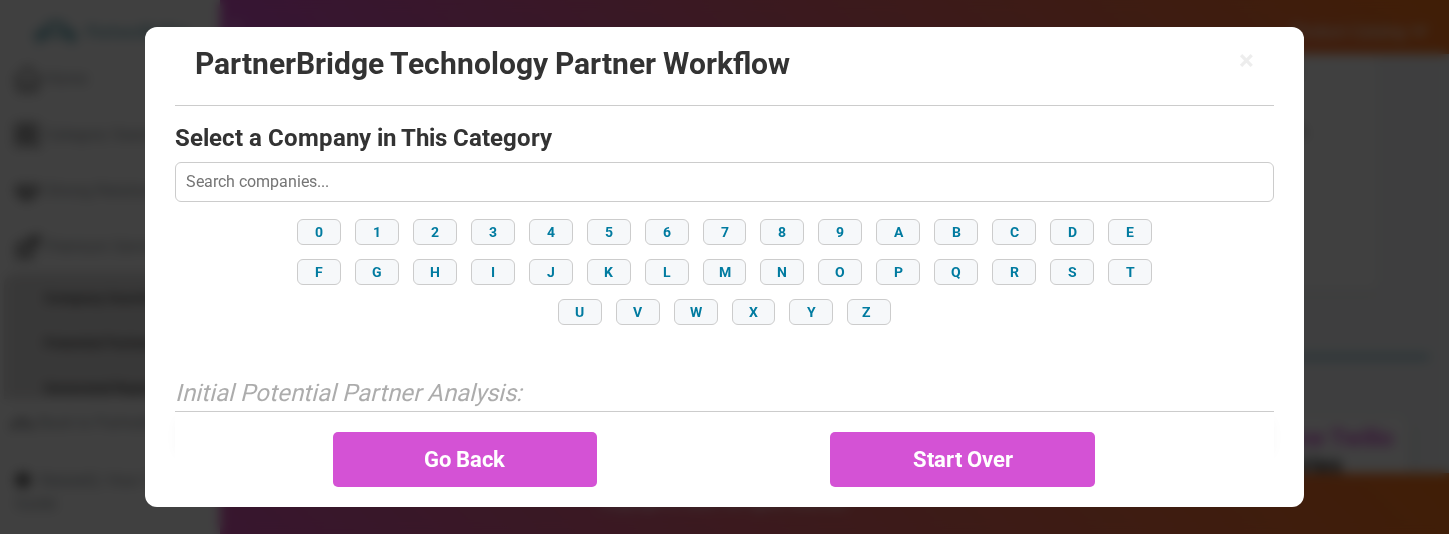scroll, scrollTop: 379, scrollLeft: 0, axis: vertical 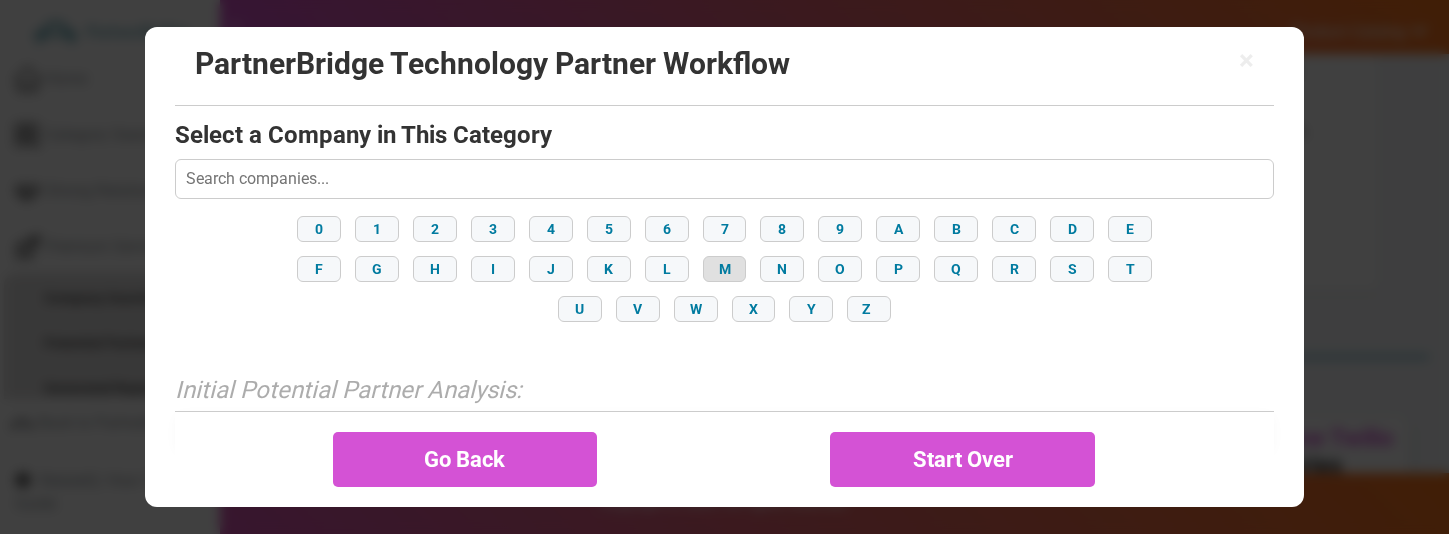 click on "M" at bounding box center [725, 269] 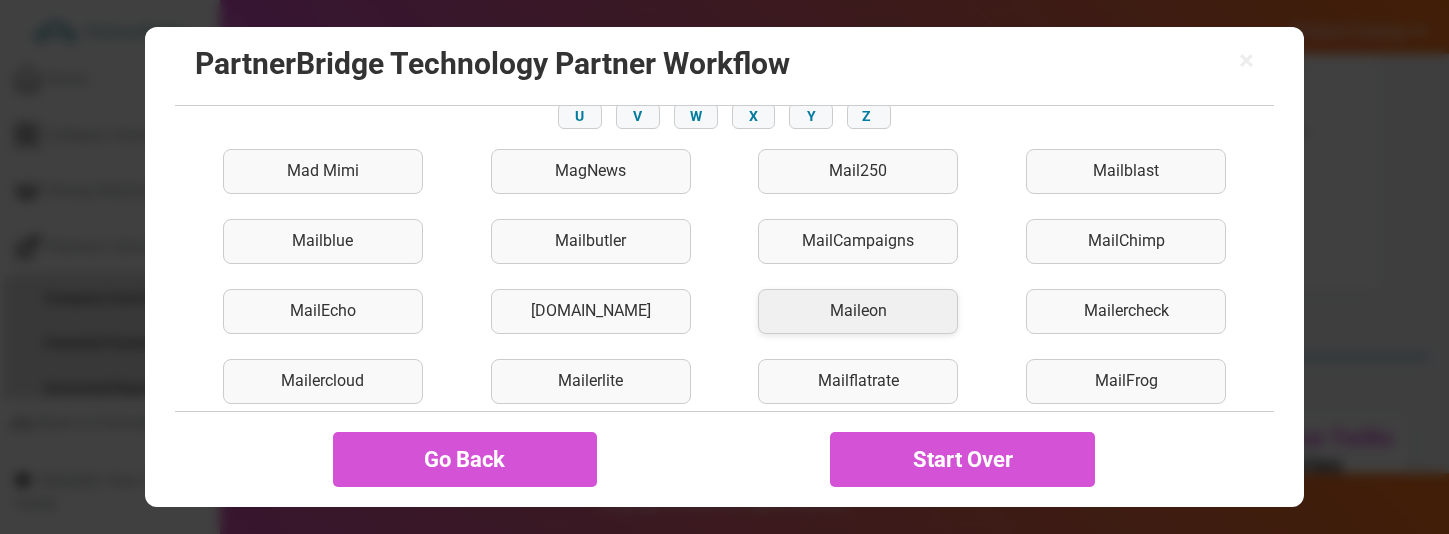 click on "Maileon" at bounding box center (858, 311) 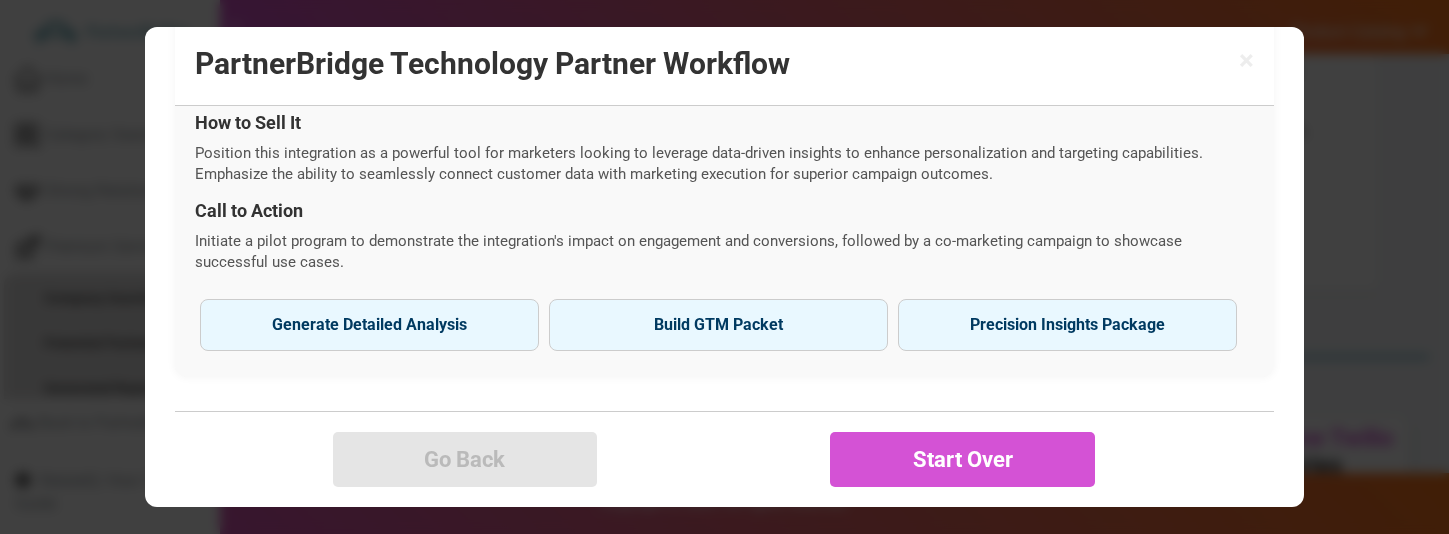 scroll, scrollTop: 1022, scrollLeft: 0, axis: vertical 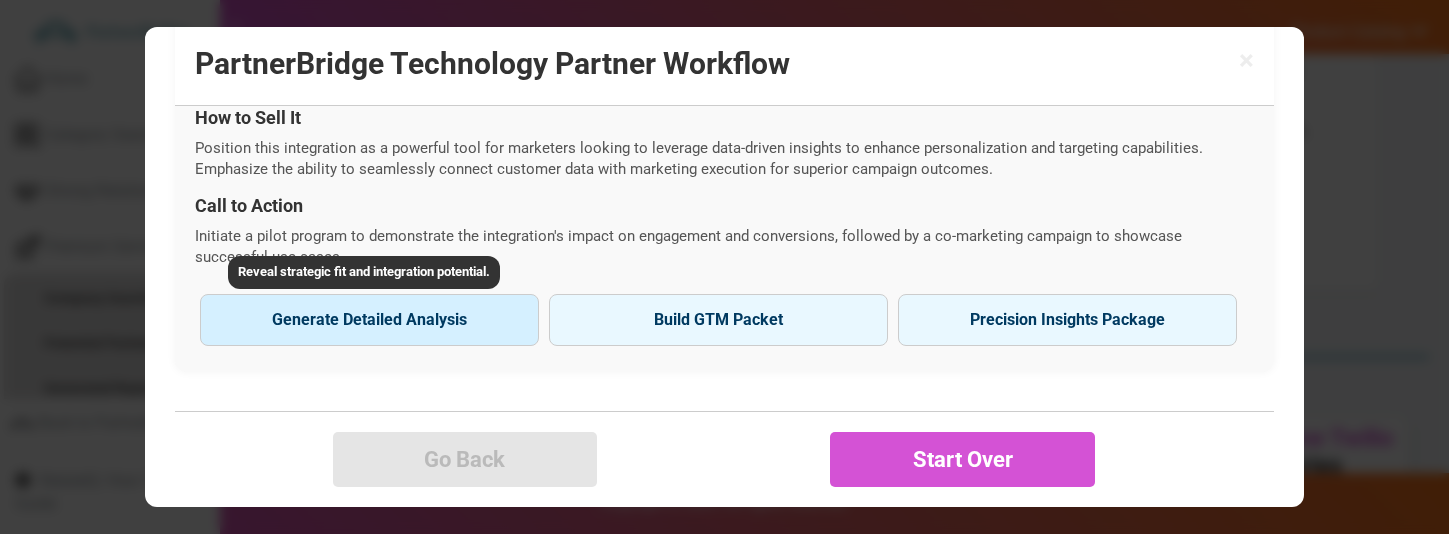 click on "Generate Detailed Analysis" at bounding box center (369, 320) 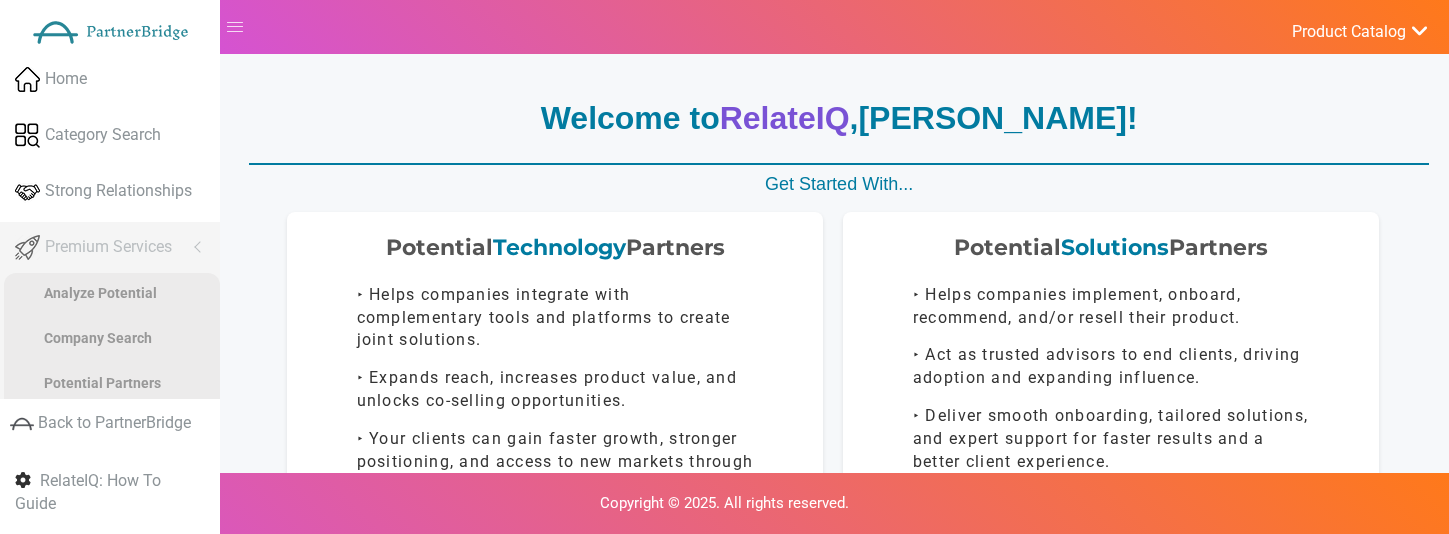 scroll, scrollTop: 285, scrollLeft: 0, axis: vertical 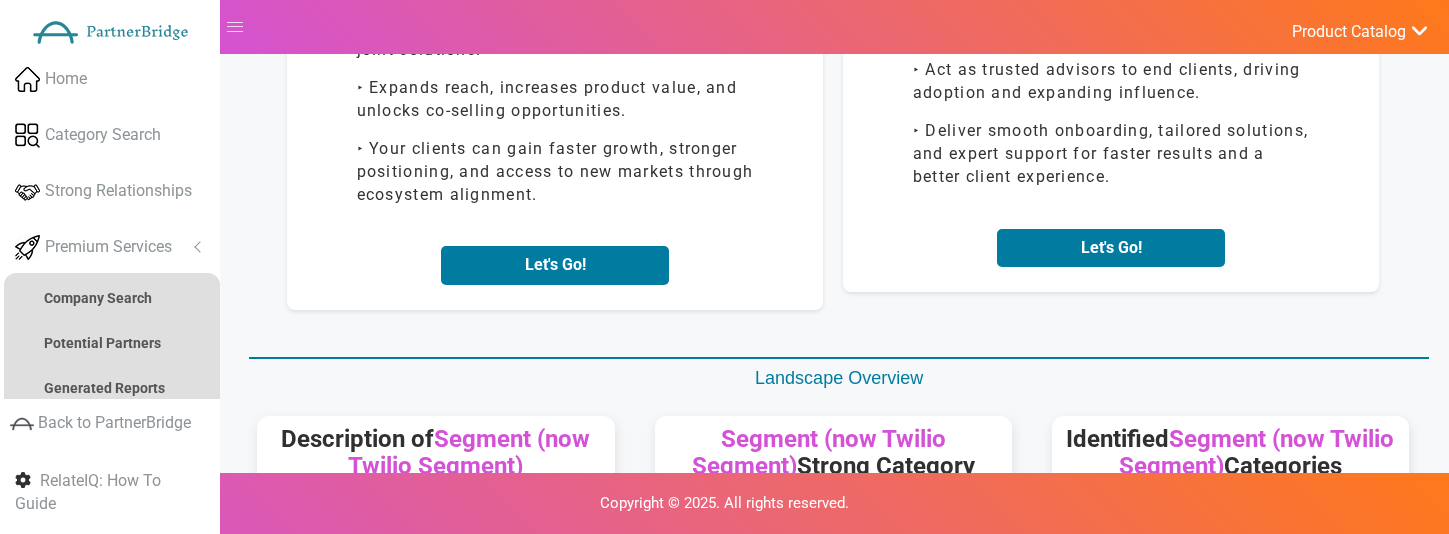 click on "Potential  Technology  Partners
‣ Helps companies integrate with complementary tools and platforms to create joint solutions.
‣ Expands reach, increases product value, and unlocks co-selling opportunities.
‣ Your clients can gain faster growth, stronger positioning, and access to new markets through ecosystem alignment.
Let's Go!" at bounding box center [555, 116] 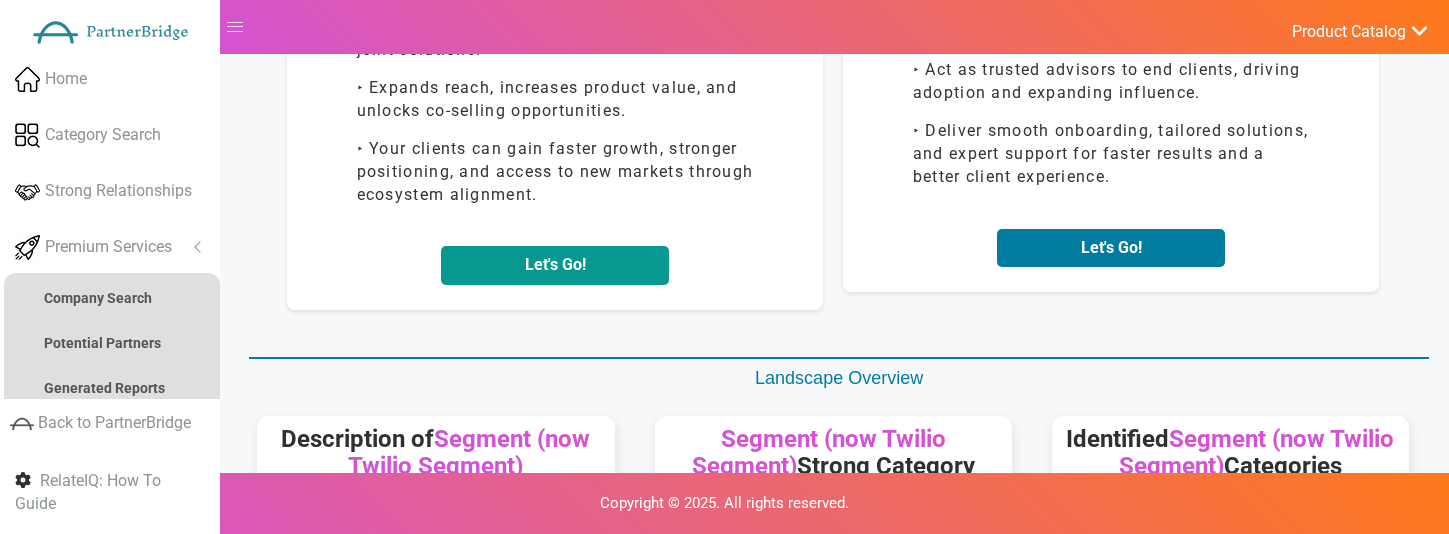 click on "Let's Go!" at bounding box center (555, 265) 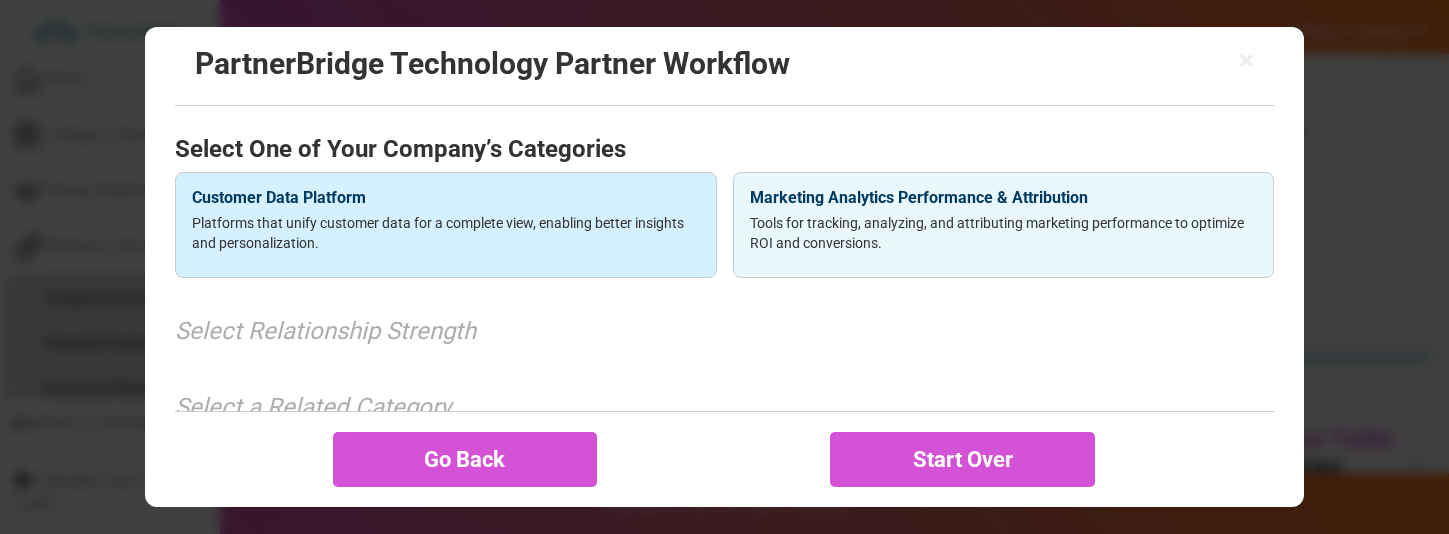 click on "Platforms that unify customer data for a complete view, enabling better insights and personalization." at bounding box center [446, 233] 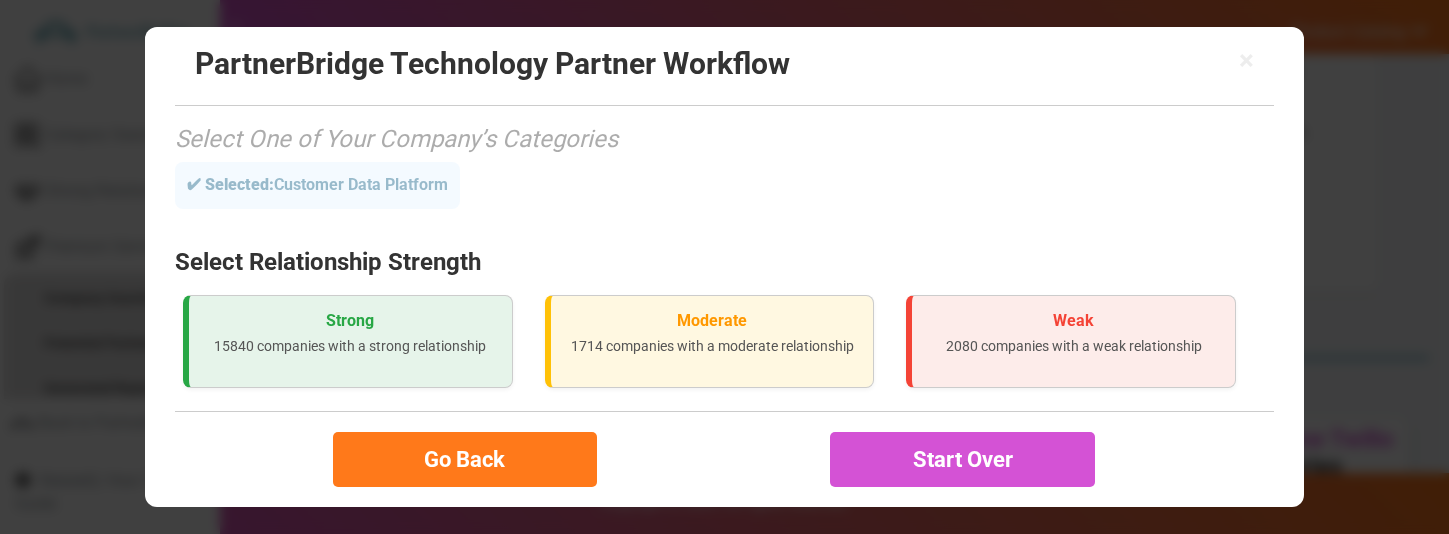 click on "Go Back" at bounding box center [465, 459] 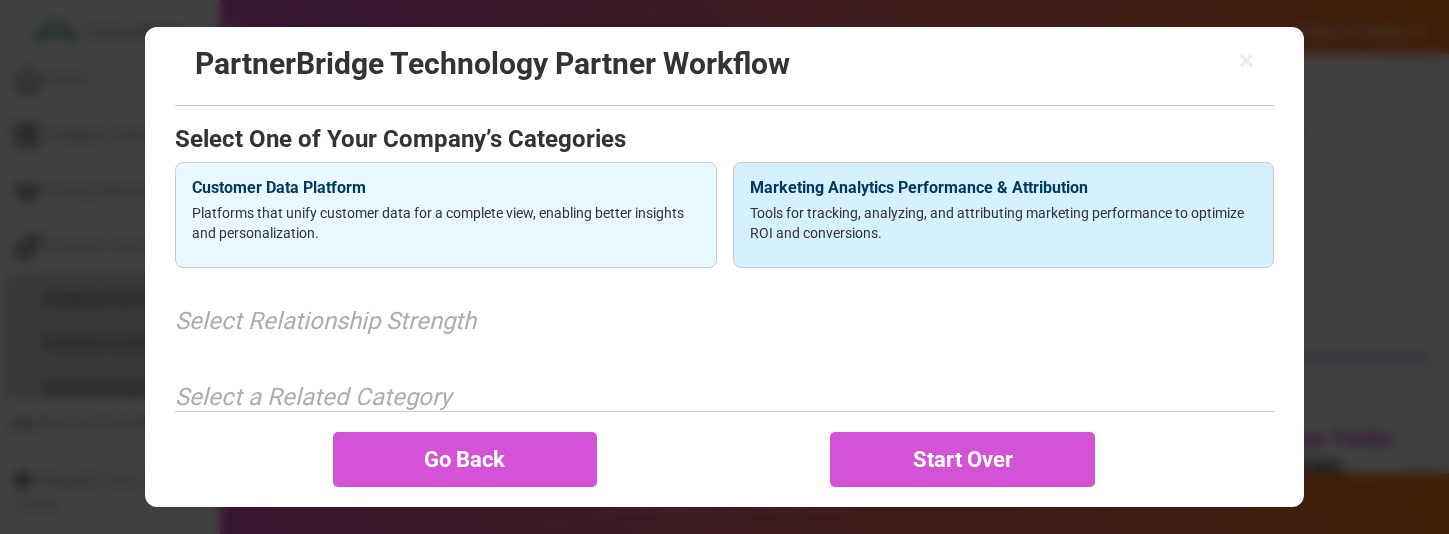 click on "Tools for tracking, analyzing, and attributing marketing performance to optimize ROI and conversions." at bounding box center [1004, 223] 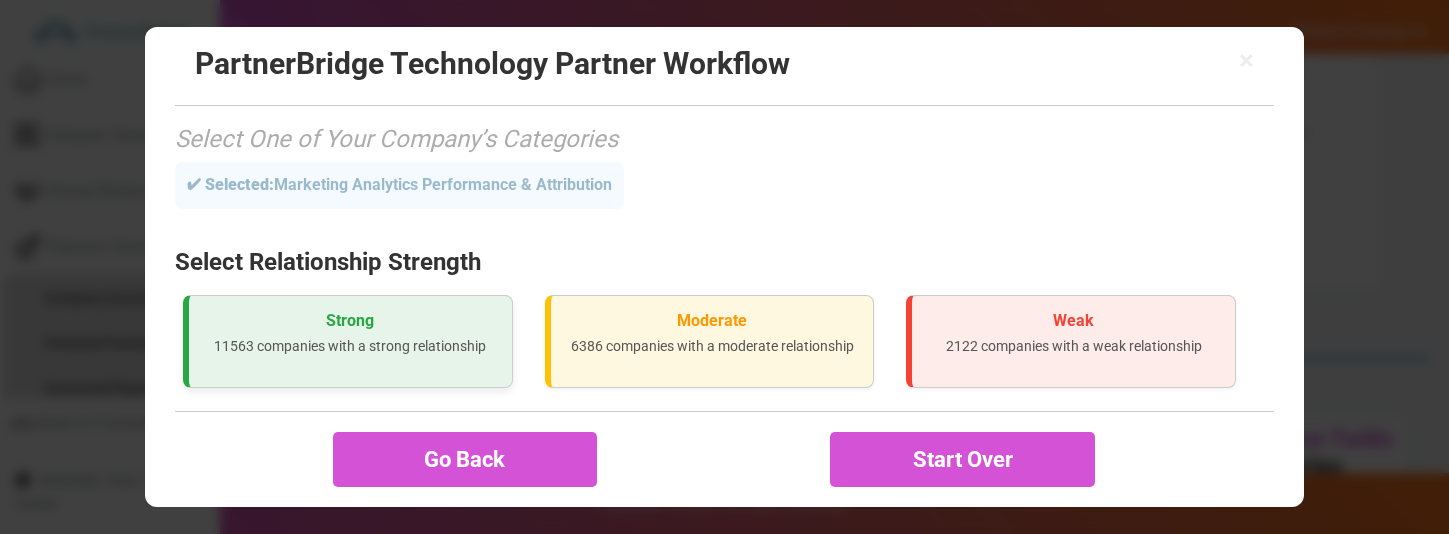 click on "Strong 11563 companies with a strong relationship" at bounding box center (348, 341) 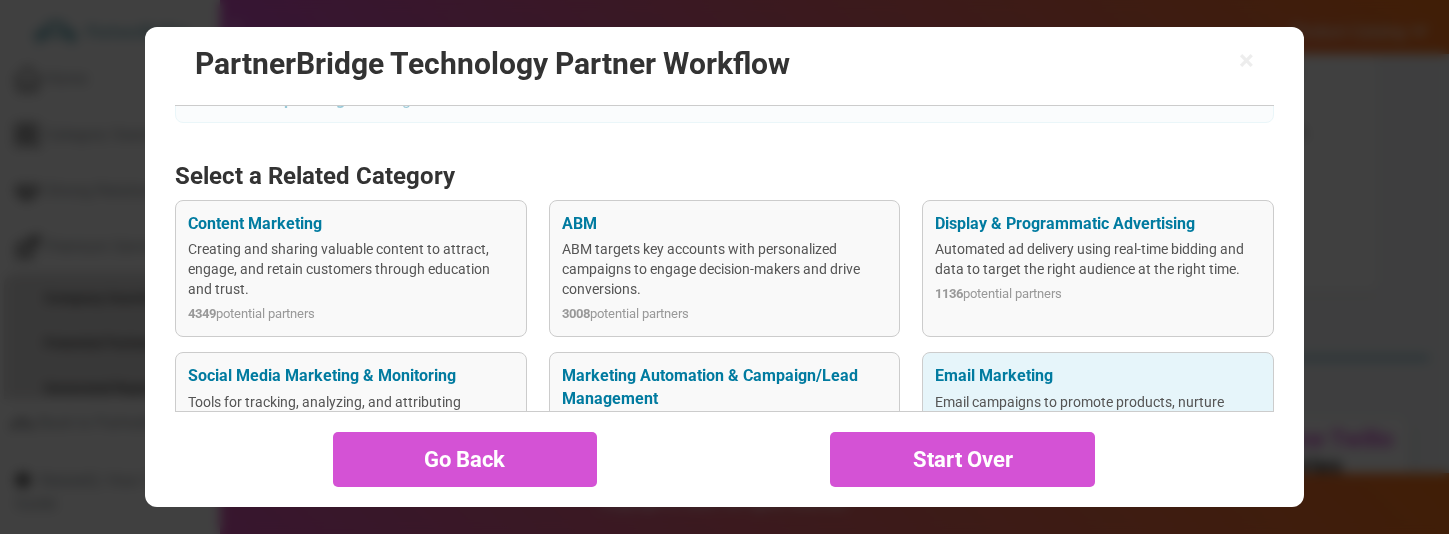 click on "Email Marketing
Email campaigns to promote products, nurture leads, and engage customers with updates and offers.
333  potential partners" at bounding box center (1098, 432) 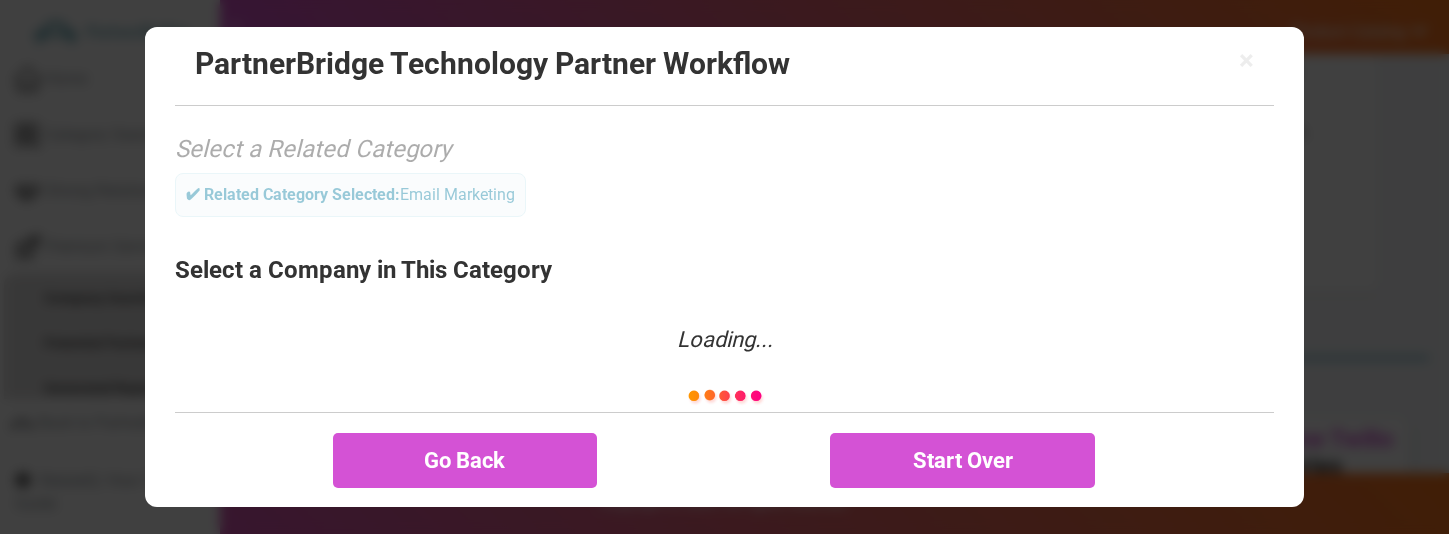 scroll, scrollTop: 252, scrollLeft: 0, axis: vertical 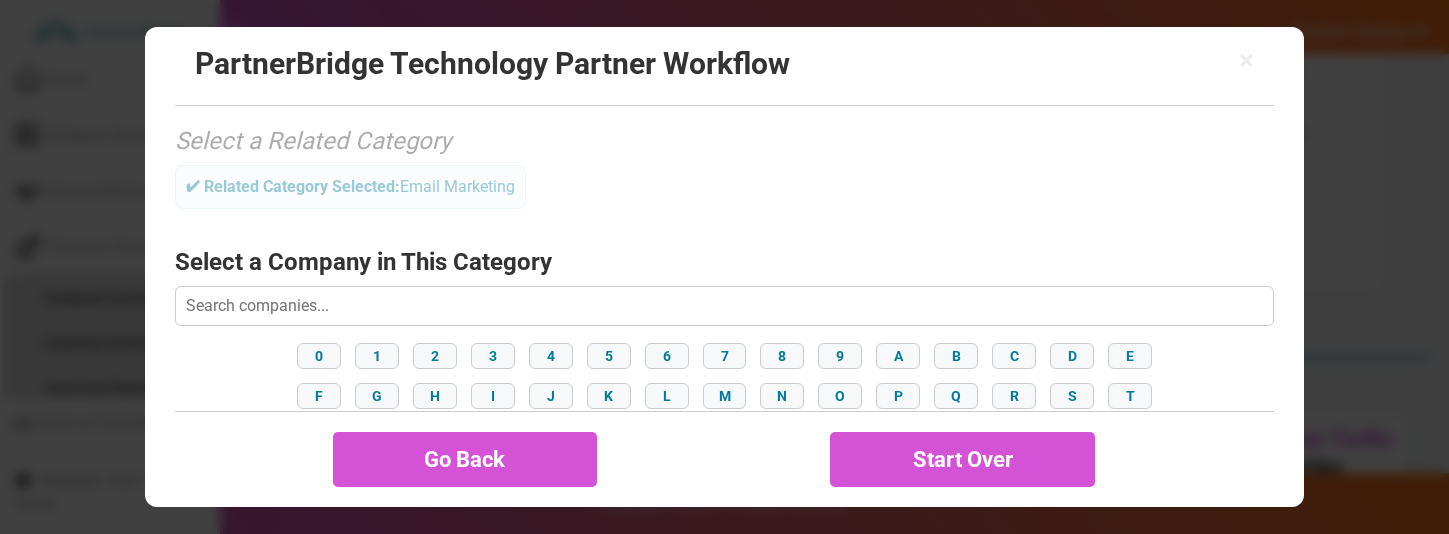 click on "0 1 2 3 4 5 6 7 8 9 A B C D E F G H I J K L M N O P Q R S T U V W X Y Z" at bounding box center [724, 396] 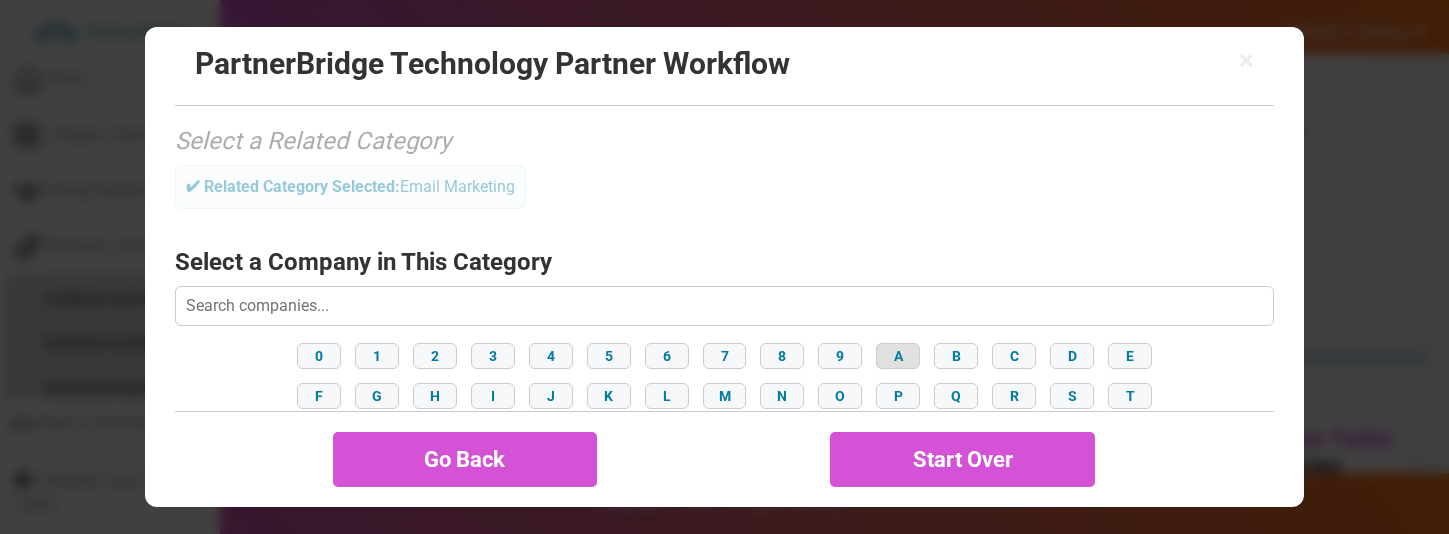 click on "A" at bounding box center (898, 356) 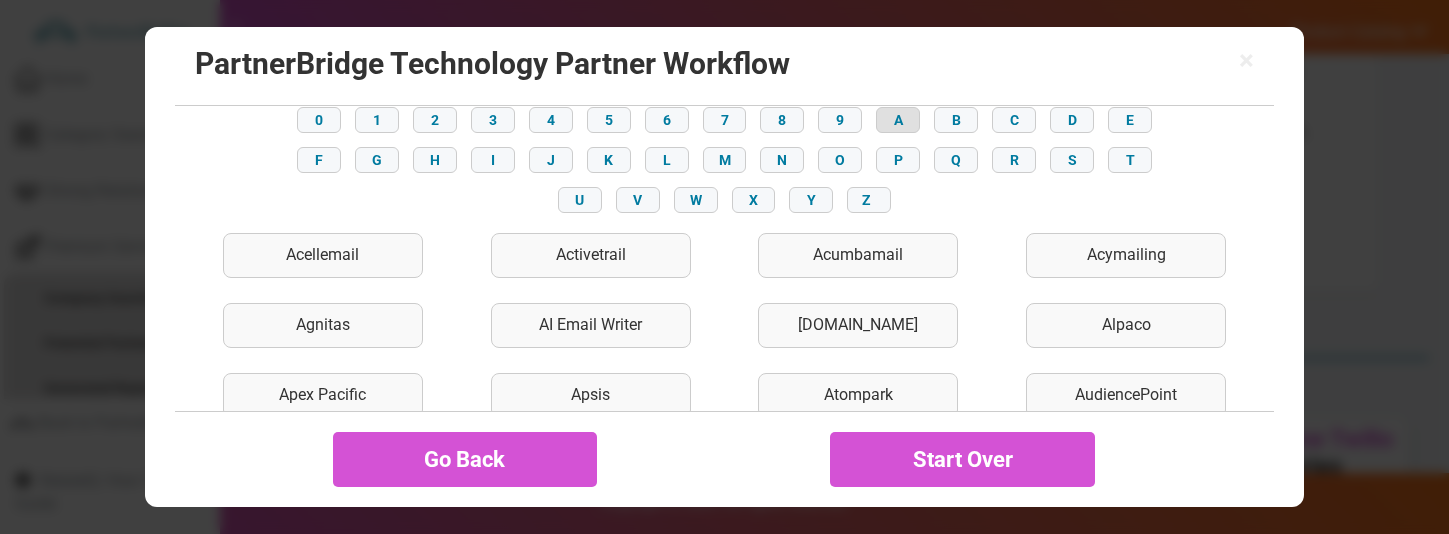 click on "AIby.email" at bounding box center (858, 325) 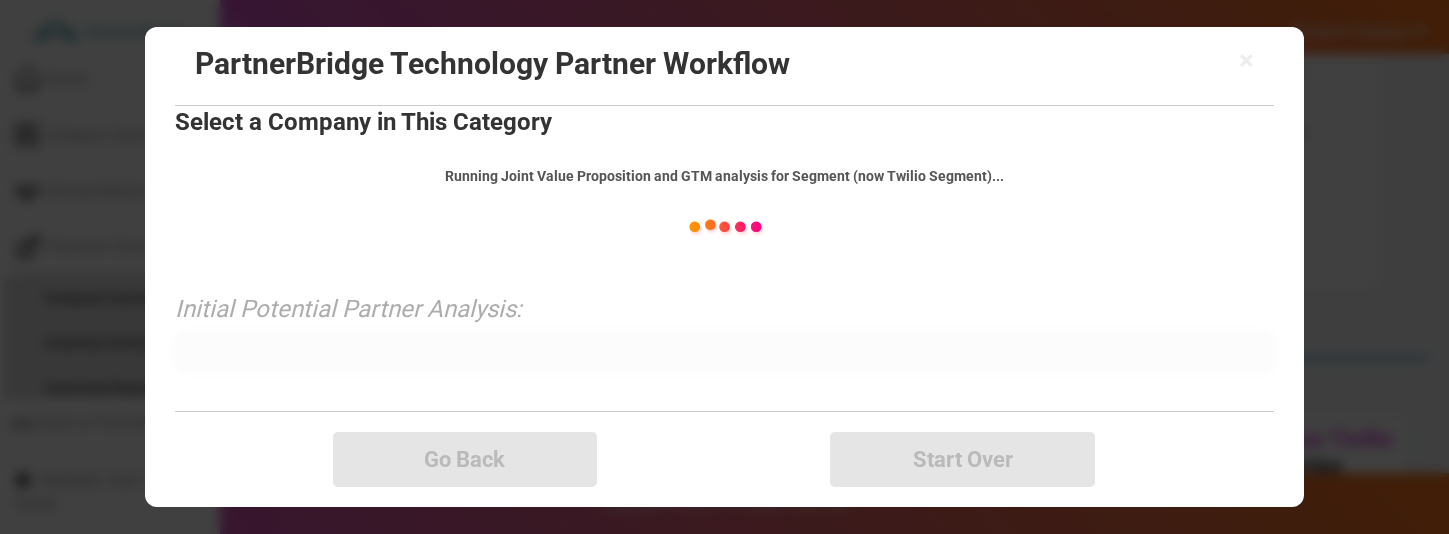 scroll, scrollTop: 393, scrollLeft: 0, axis: vertical 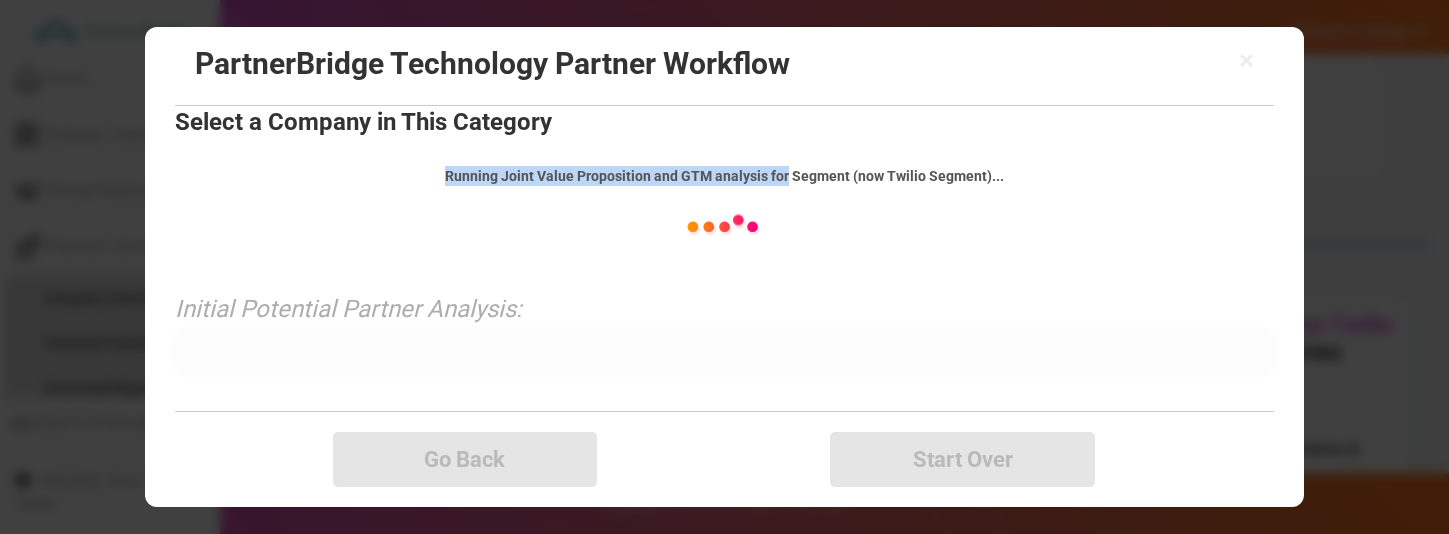 drag, startPoint x: 788, startPoint y: 178, endPoint x: 554, endPoint y: 154, distance: 235.22755 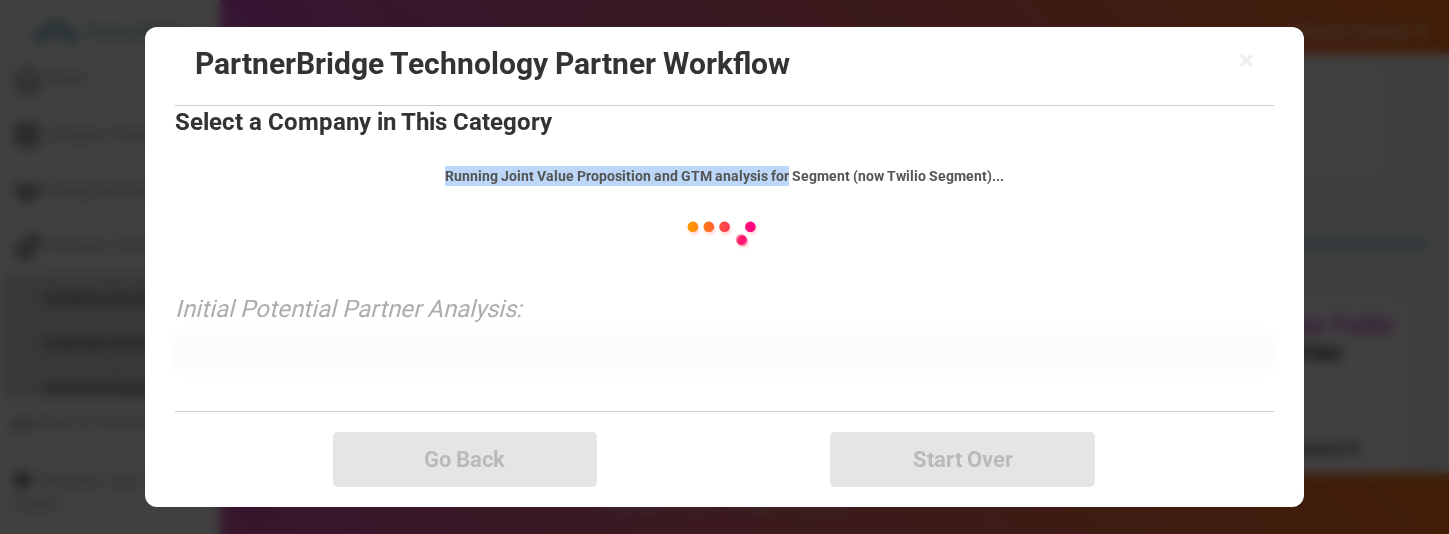click on "×
PartnerBridge Technology Partner Workflow
Select One of Your Company’s Categories
✔ Selected:  Marketing Analytics Performance & Attribution
Select Relationship Strength
✔ Relationship Strength:  Strong
Select a Related Category
Loading...
✔ Related Category Selected:  Email Marketing
Select a Company in This Category
Loading...
0 1" at bounding box center [724, 267] 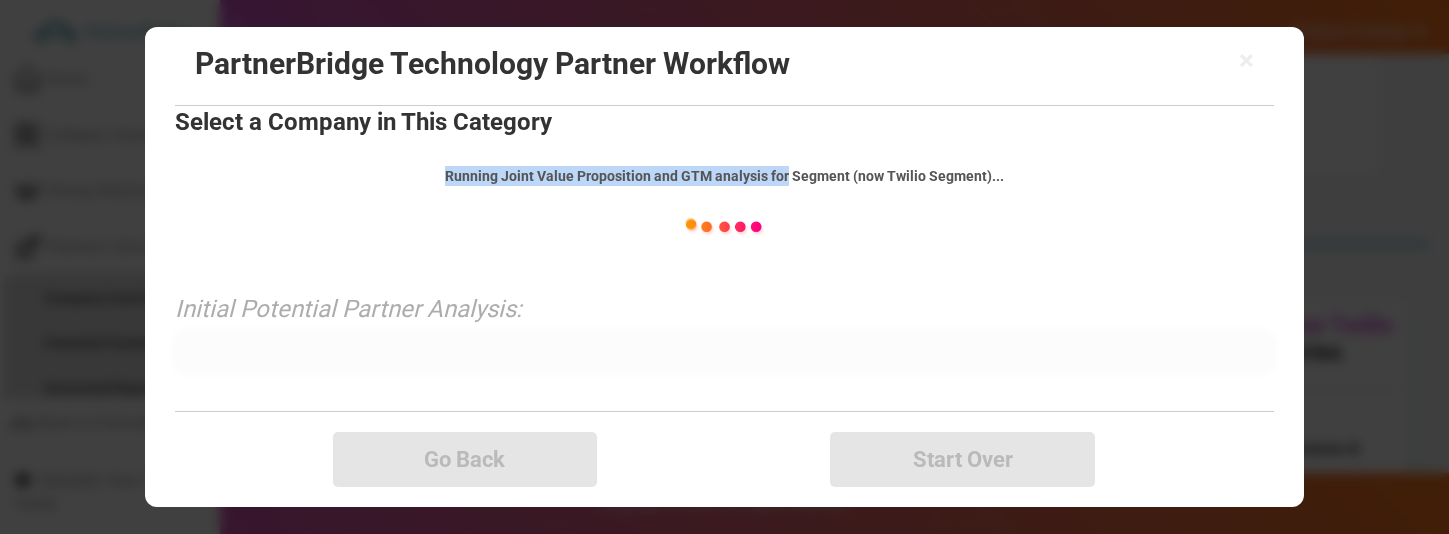 copy on "Loading...
0 1 2 3 4 5 6 7 8 9 A B C D E F G H I J K L M N O P Q R S T U V W X Y Z
Acellemail Activetrail Acumbamail Acymailing Agnitas AI Email Writer AIby.email Alpaco Apex Pacific Apsis Atompark AudiencePoint Aurea Automizy AWeber
Running Joint Value Proposition and GTM analysis for" 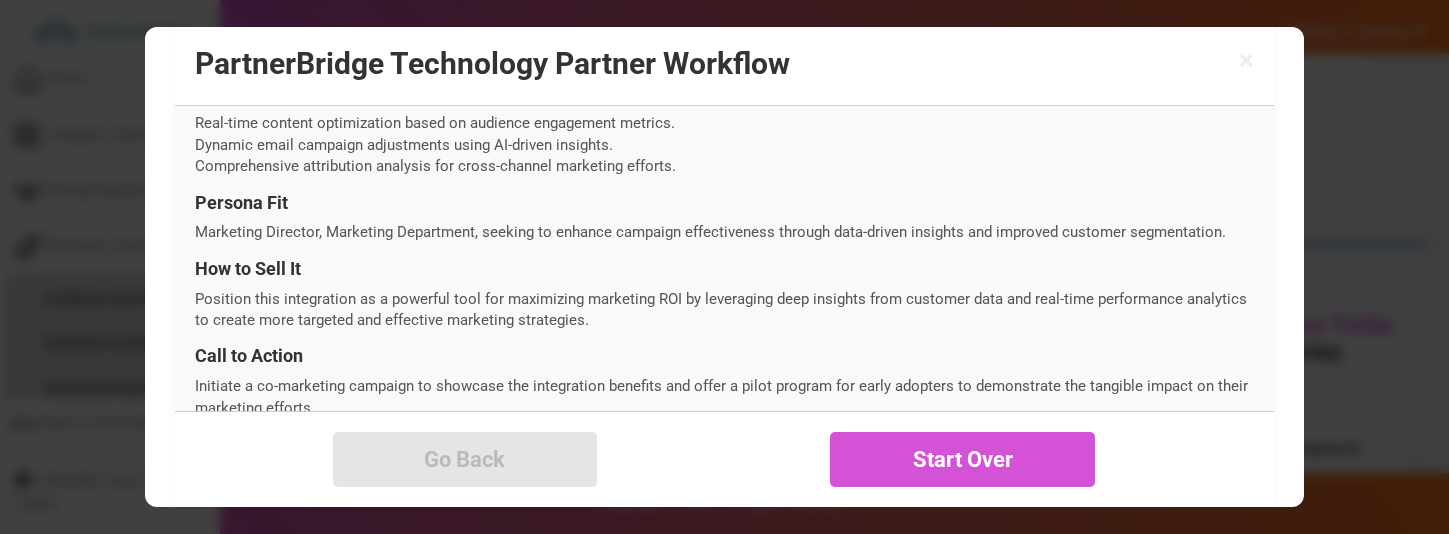 scroll, scrollTop: 1001, scrollLeft: 0, axis: vertical 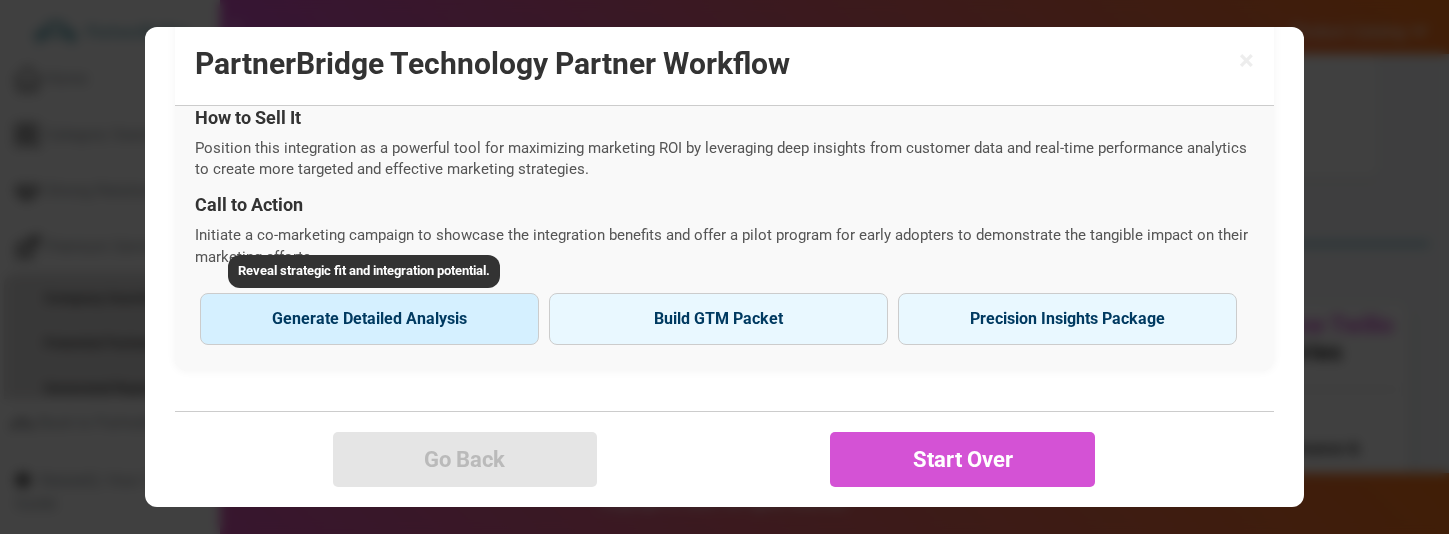 click on "Generate Detailed Analysis" at bounding box center [369, 319] 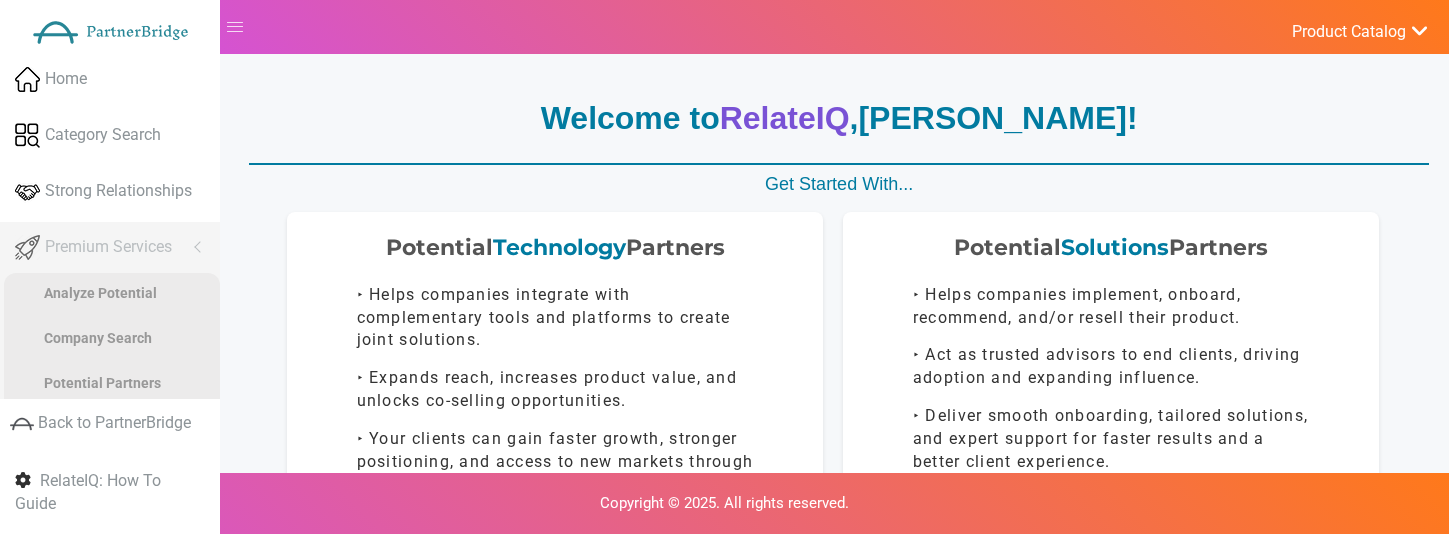 scroll, scrollTop: 397, scrollLeft: 0, axis: vertical 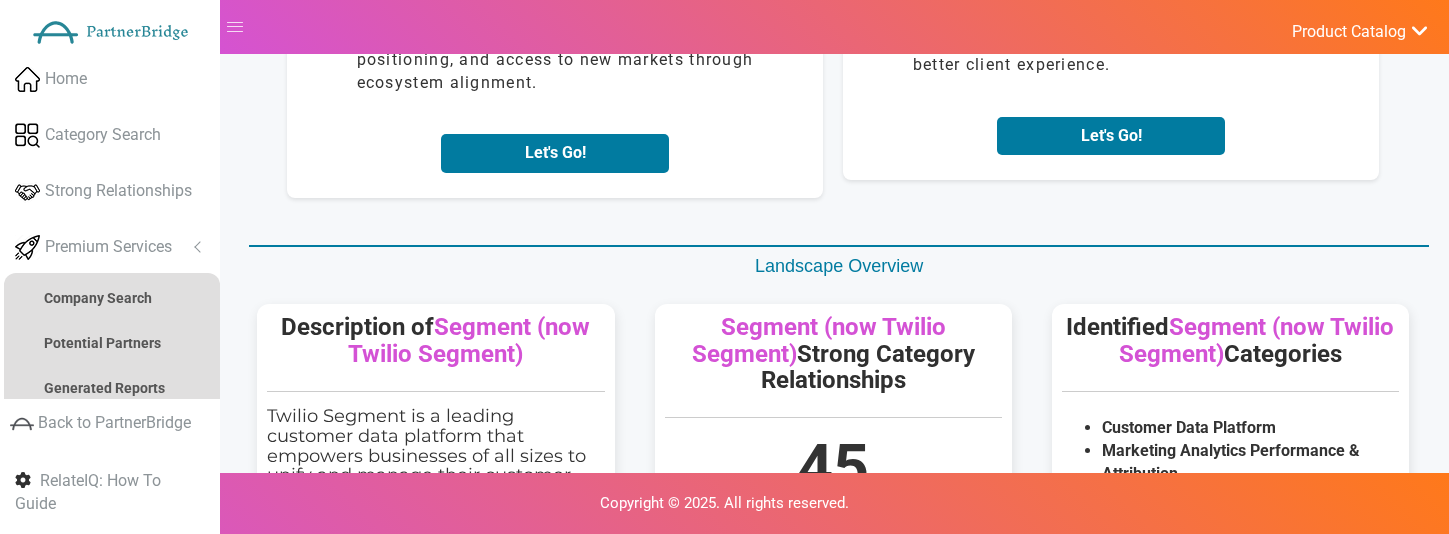 click on "Let's Go!" at bounding box center [555, 153] 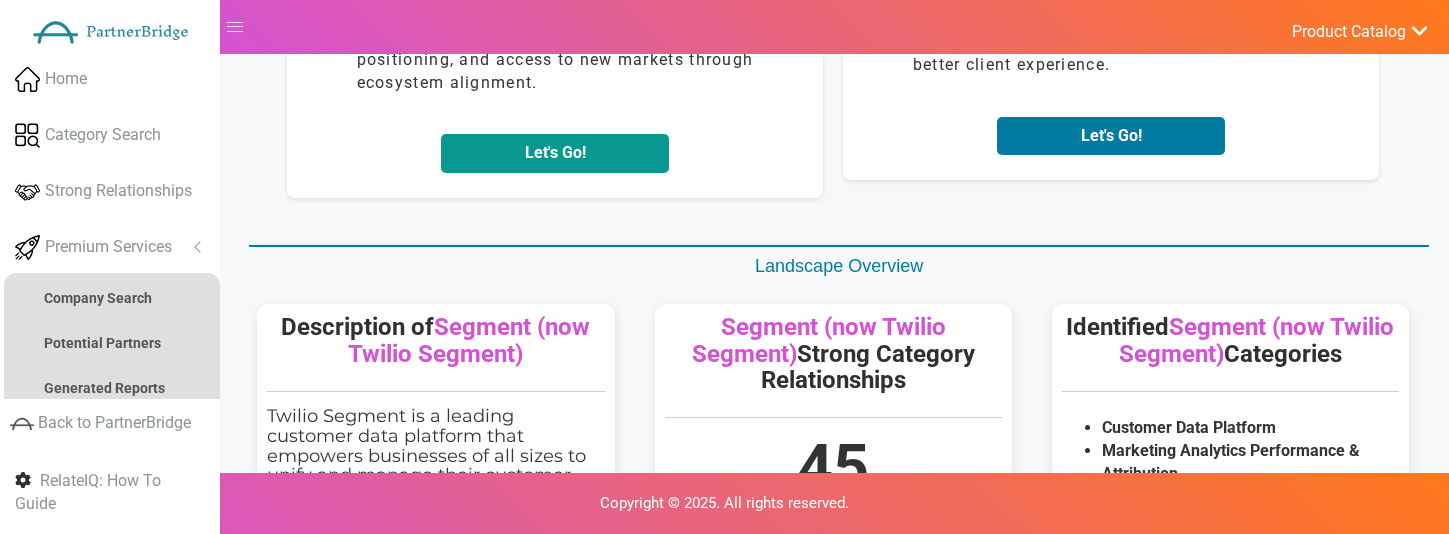 click on "Let's Go!" at bounding box center (555, 153) 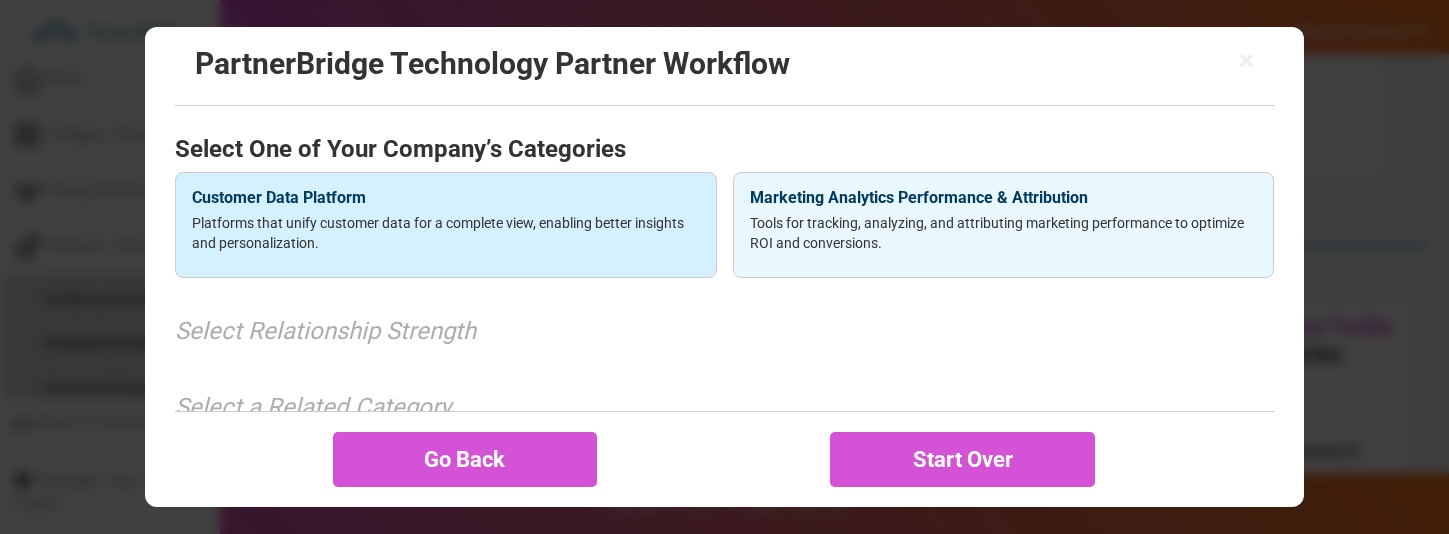 click on "Customer Data Platform" at bounding box center [446, 198] 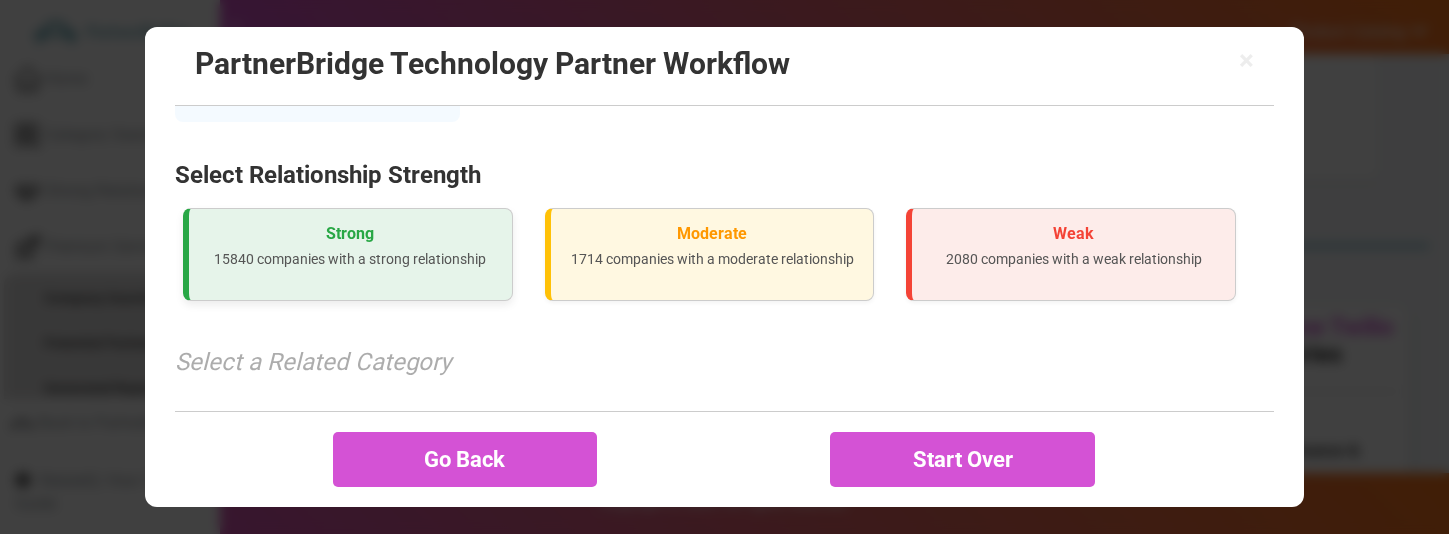 click on "15840 companies with a strong relationship" at bounding box center [350, 259] 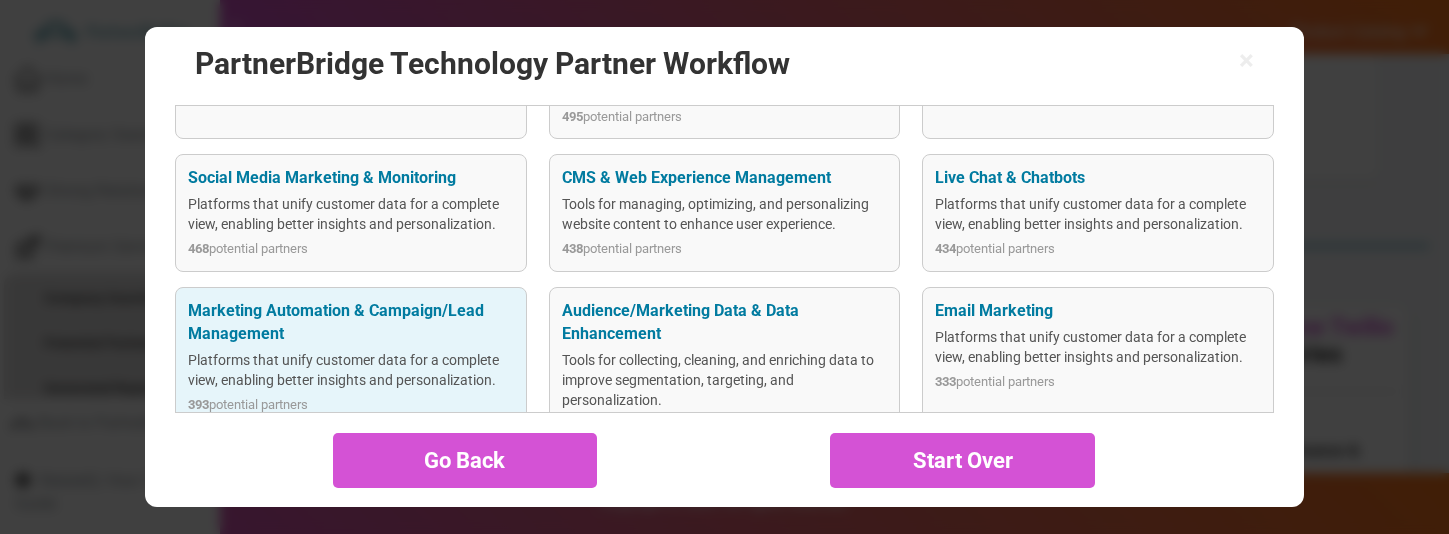 click on "Marketing Automation & Campaign/Lead Management" at bounding box center (351, 323) 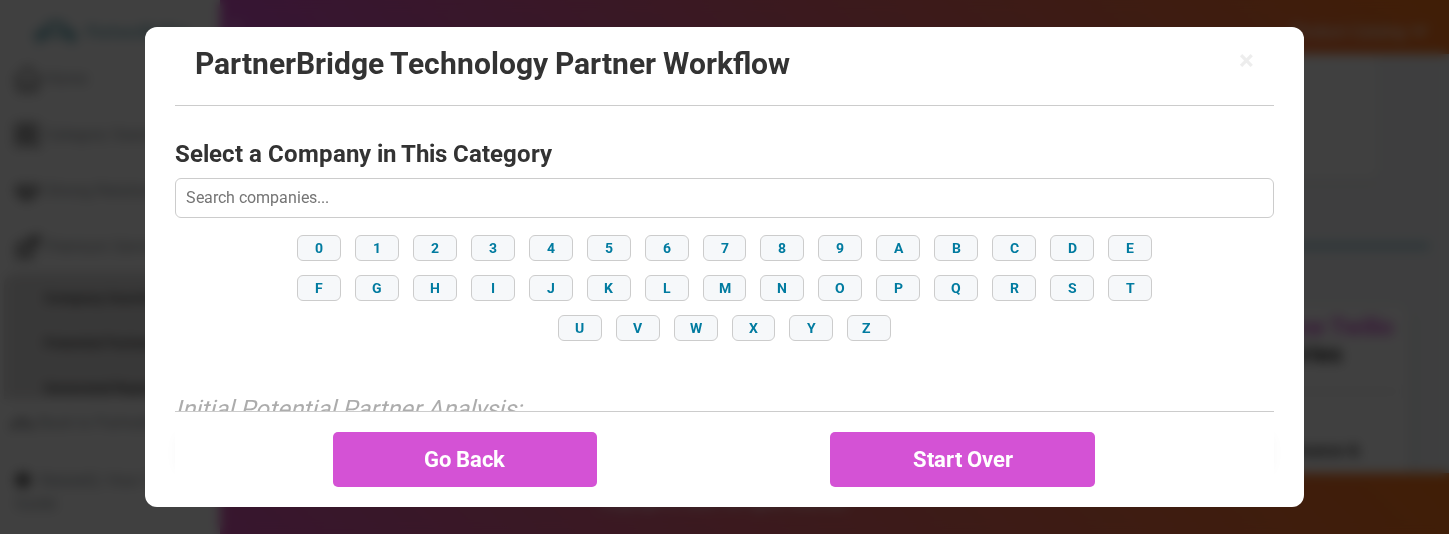 scroll, scrollTop: 359, scrollLeft: 0, axis: vertical 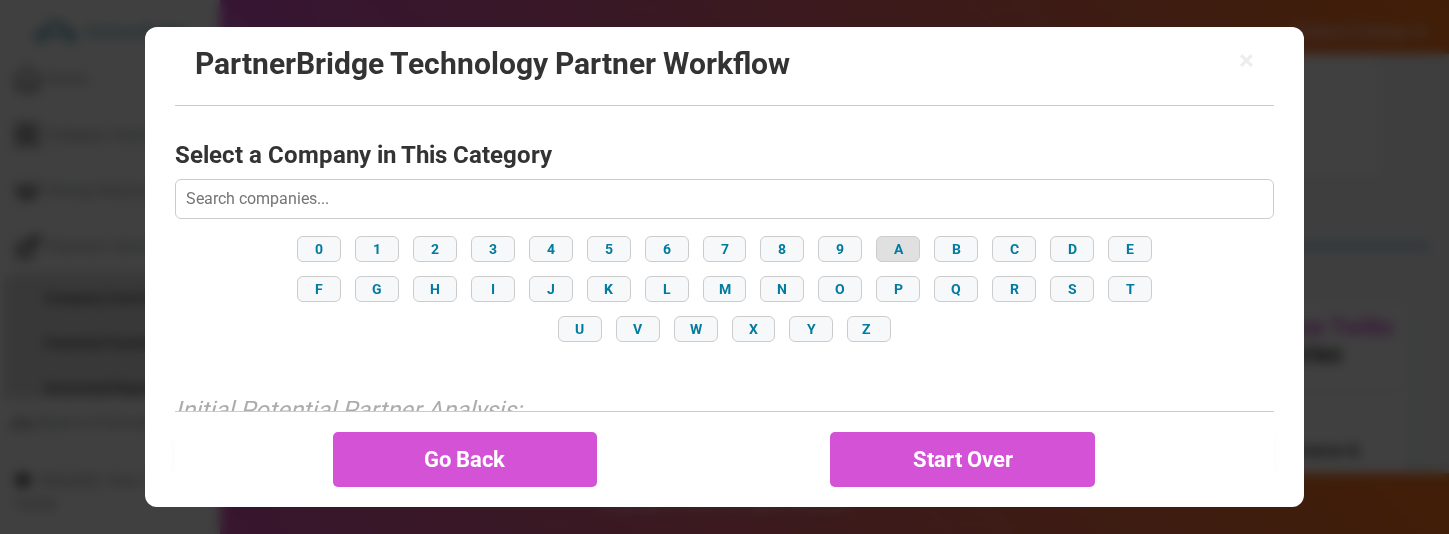 click on "A" at bounding box center (898, 249) 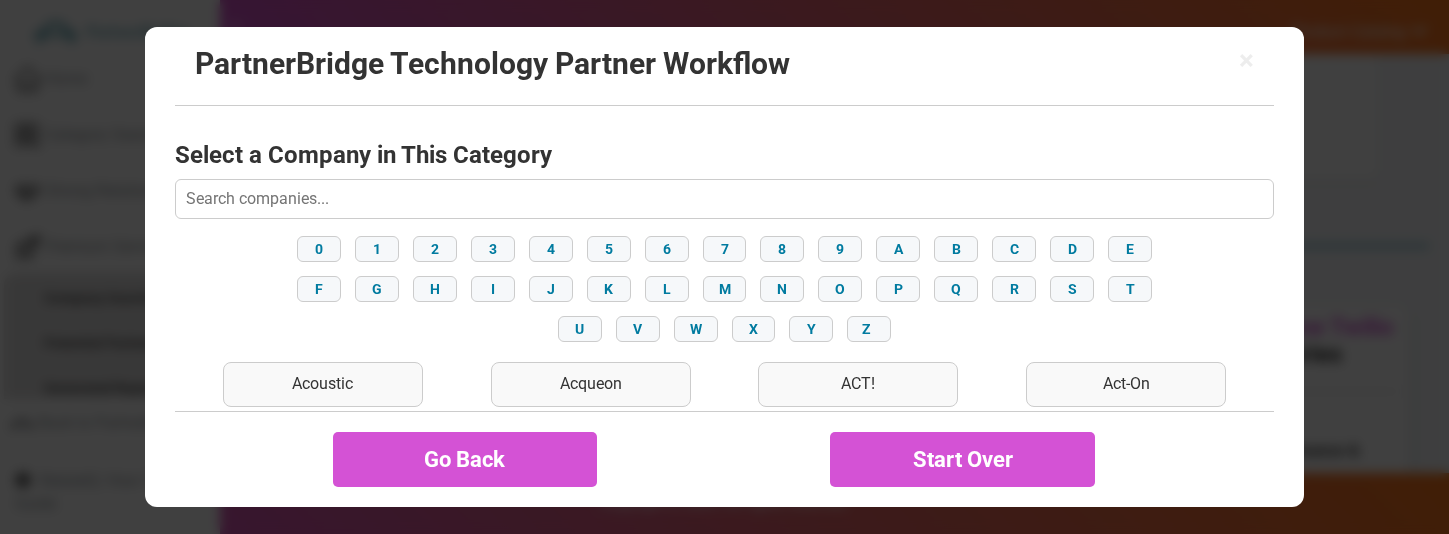 click on "0 1 2 3 4 5 6 7 8 9 A B C D E F G H I J K L M N O P Q R S T U V W X Y Z" at bounding box center [724, 289] 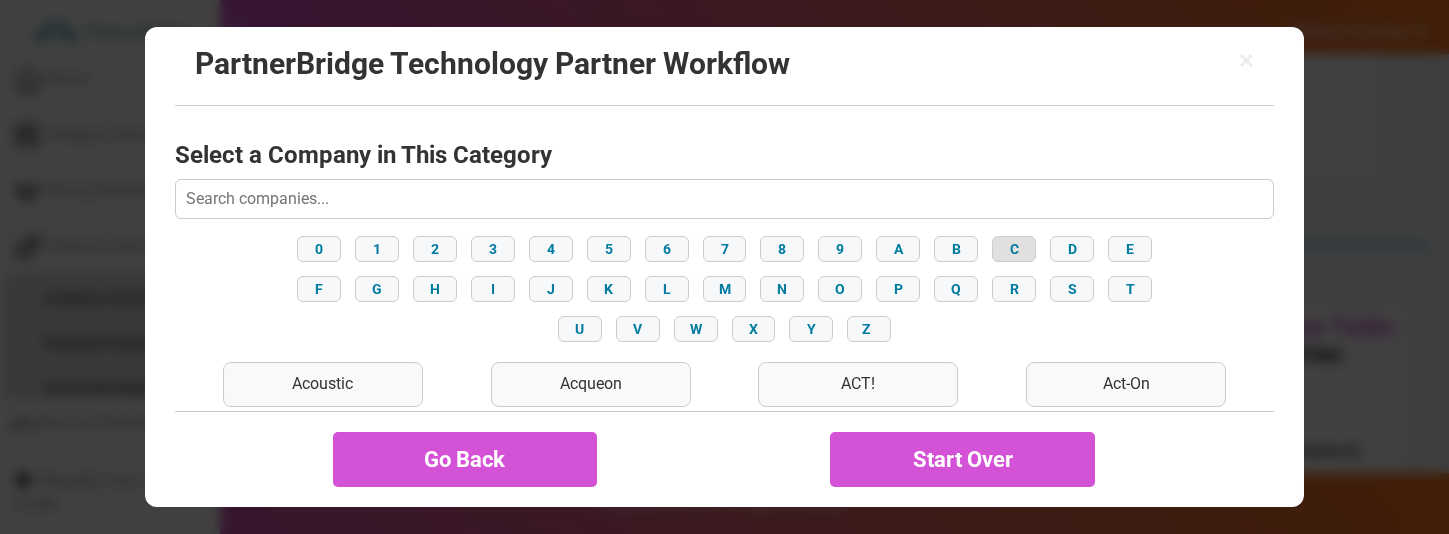 click on "C" at bounding box center [1014, 249] 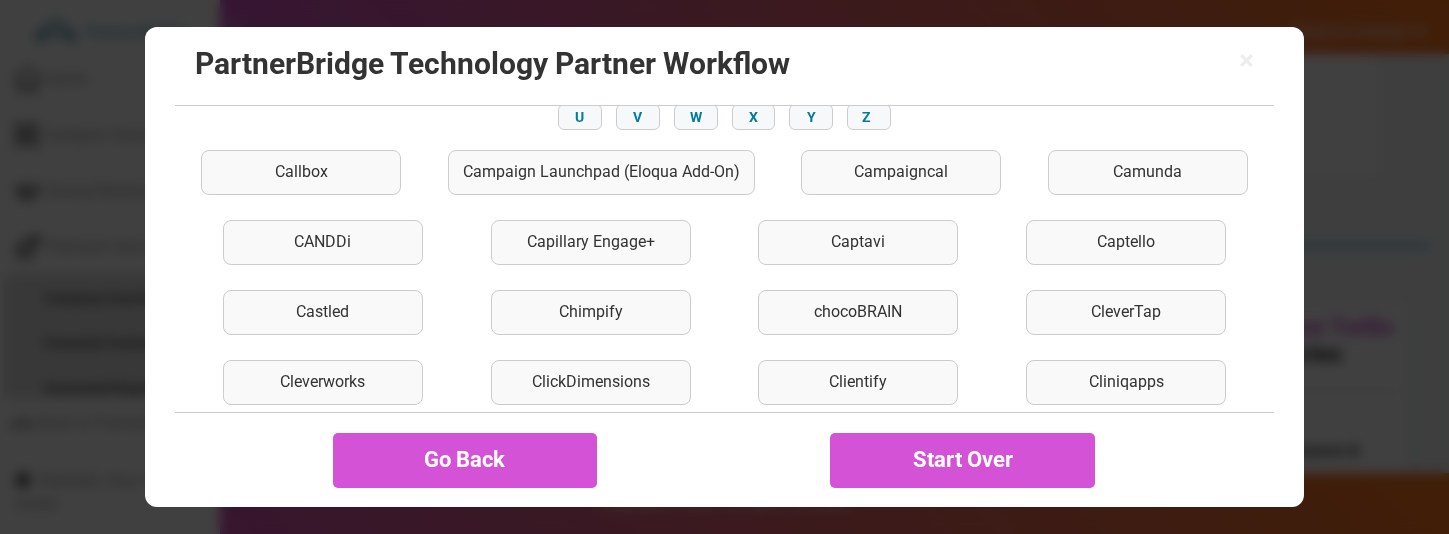 scroll, scrollTop: 573, scrollLeft: 0, axis: vertical 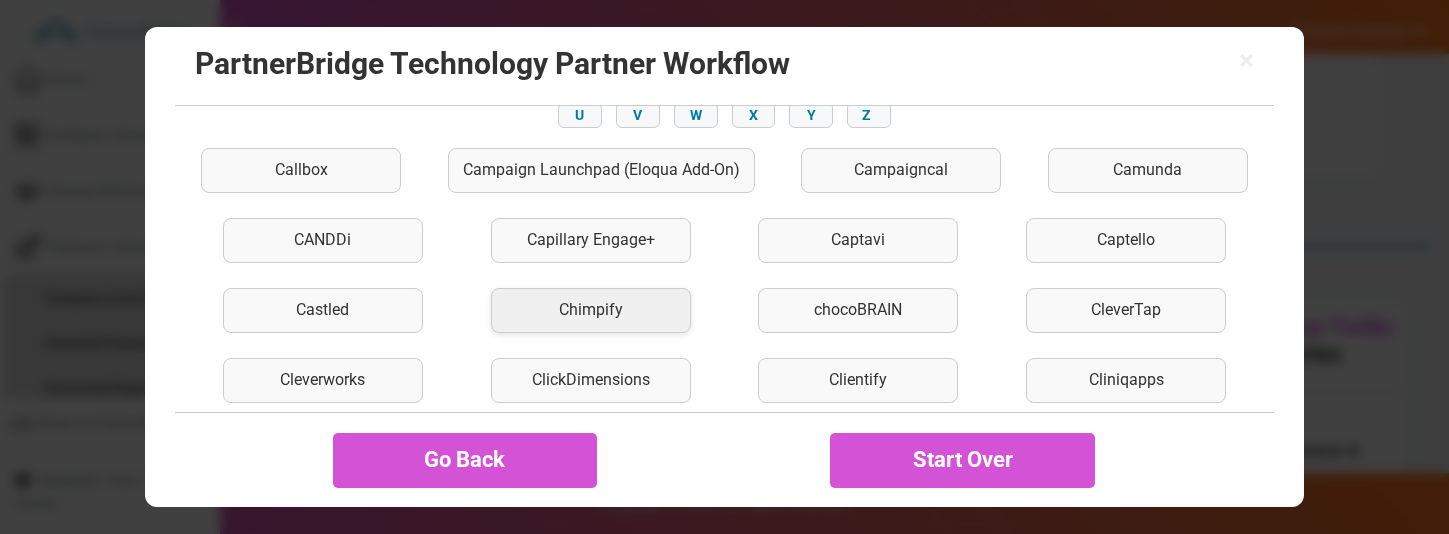 click on "Chimpify" at bounding box center (591, 310) 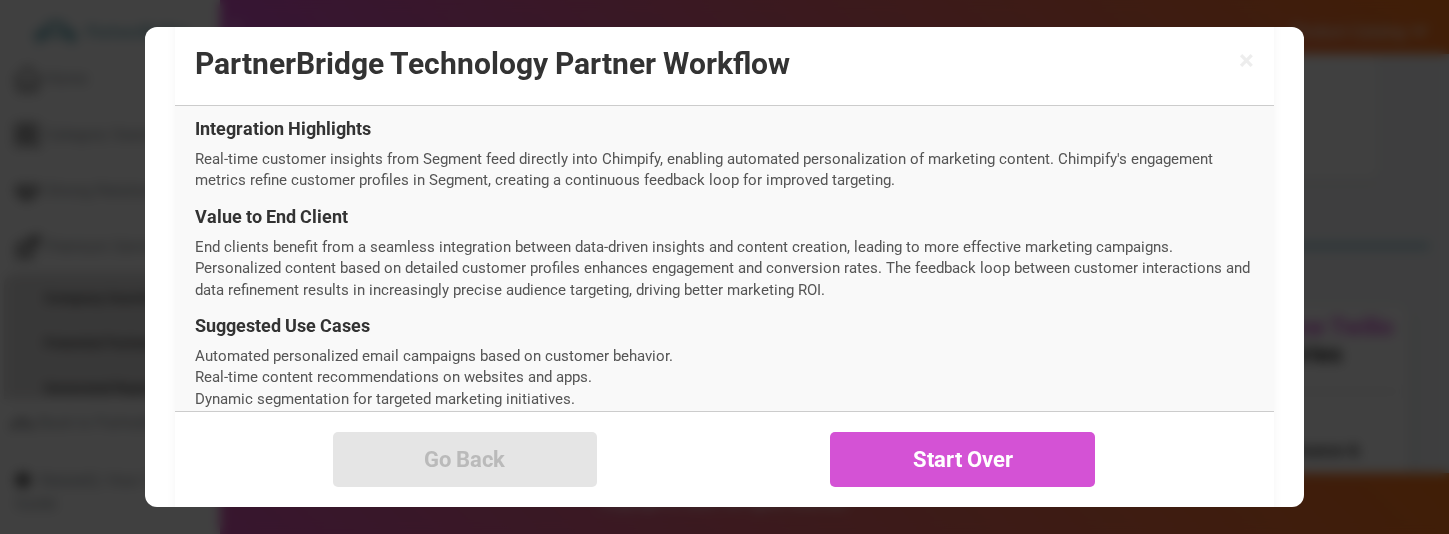 scroll, scrollTop: 1001, scrollLeft: 0, axis: vertical 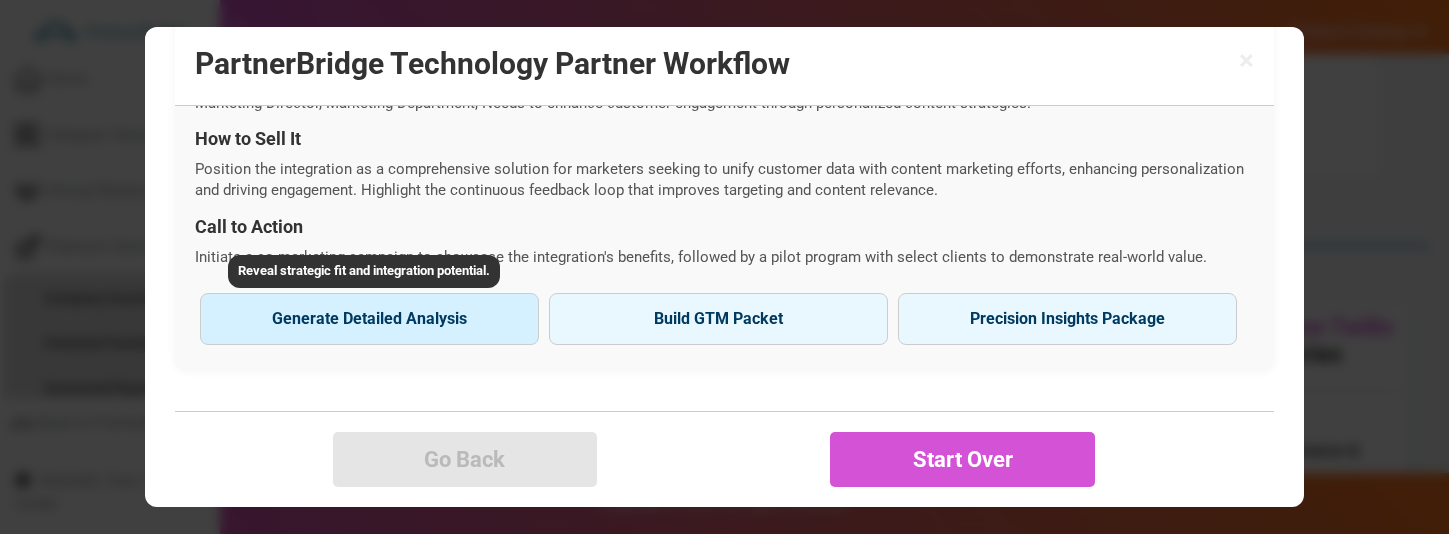 click on "Generate Detailed Analysis" at bounding box center [369, 319] 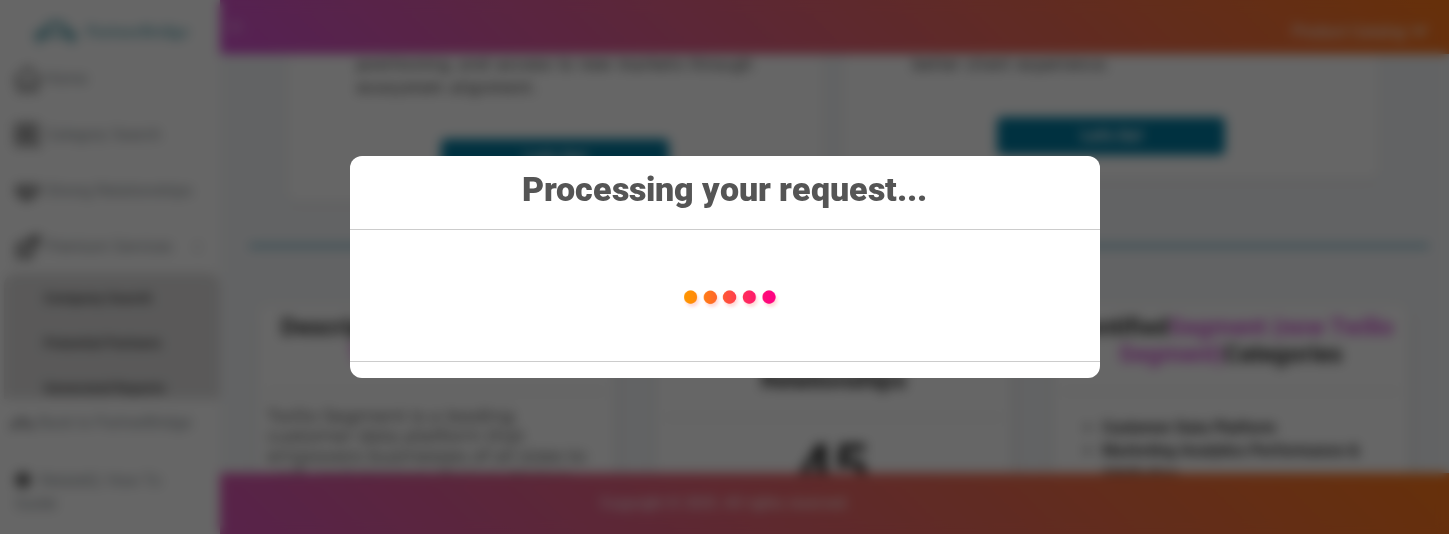 click on "Processing your request..." at bounding box center [724, 267] 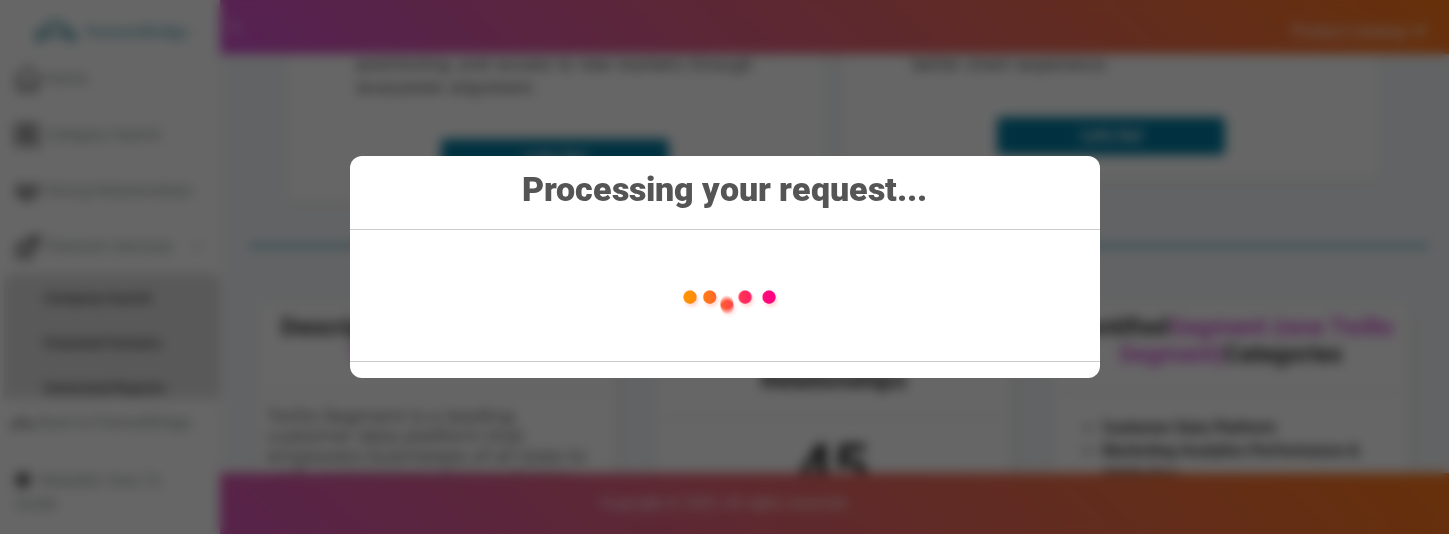 click at bounding box center [730, 296] 